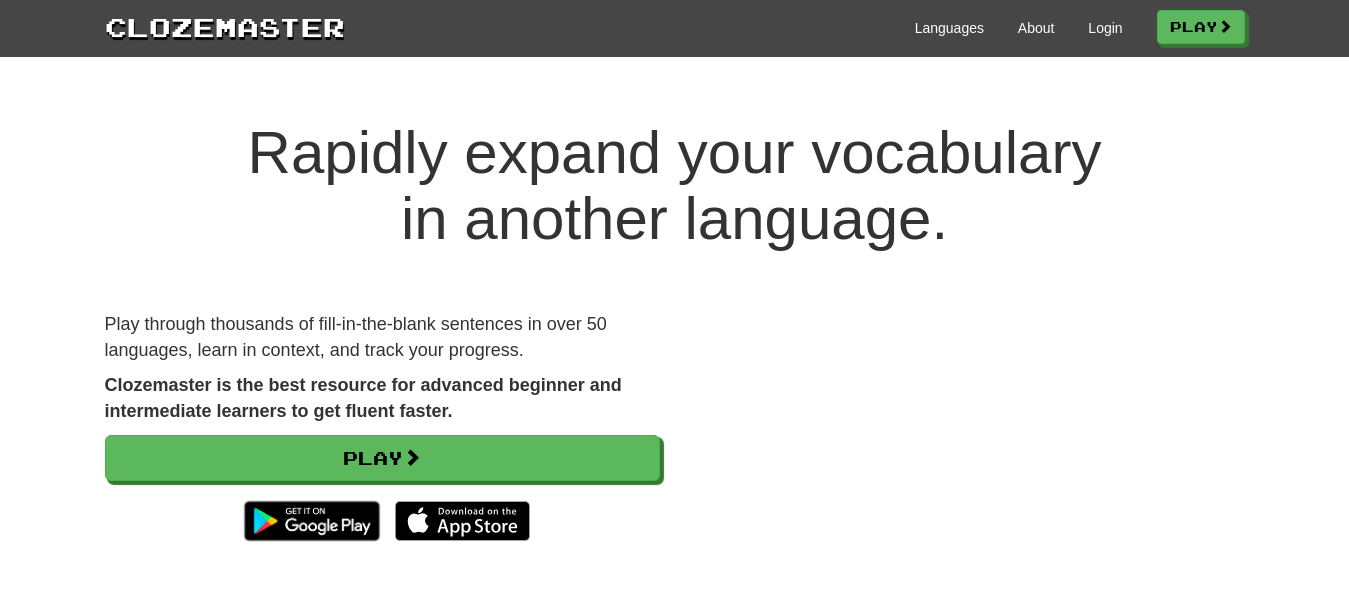 scroll, scrollTop: 0, scrollLeft: 0, axis: both 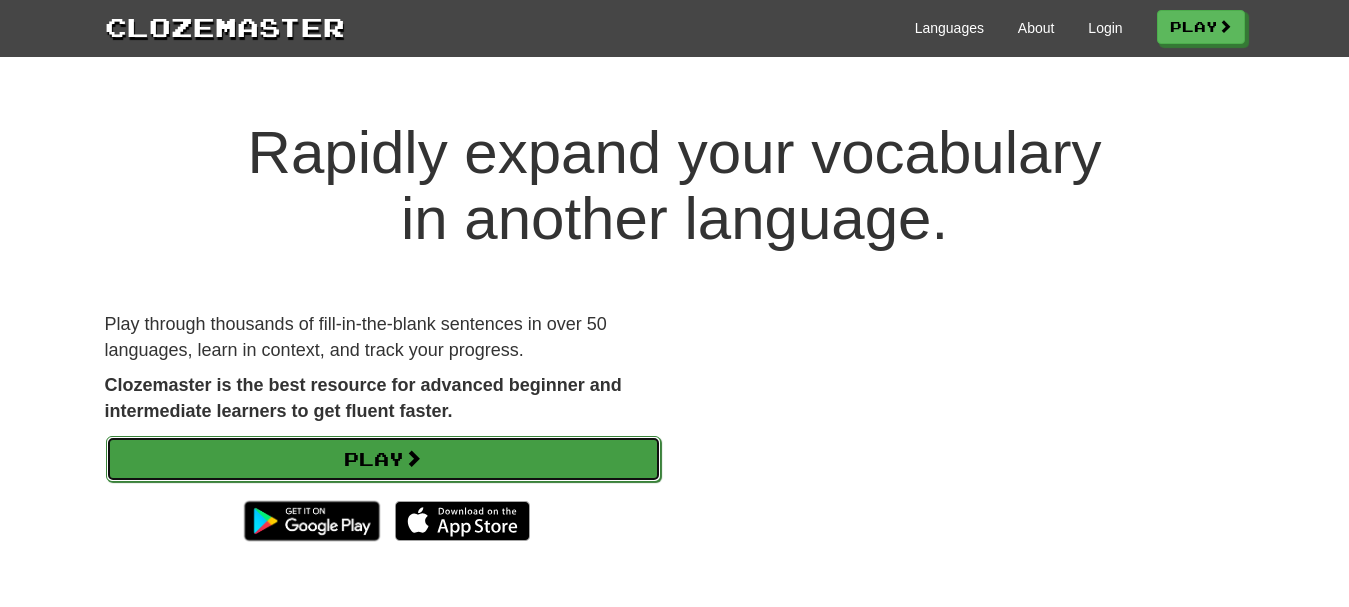 click on "Play" at bounding box center (383, 459) 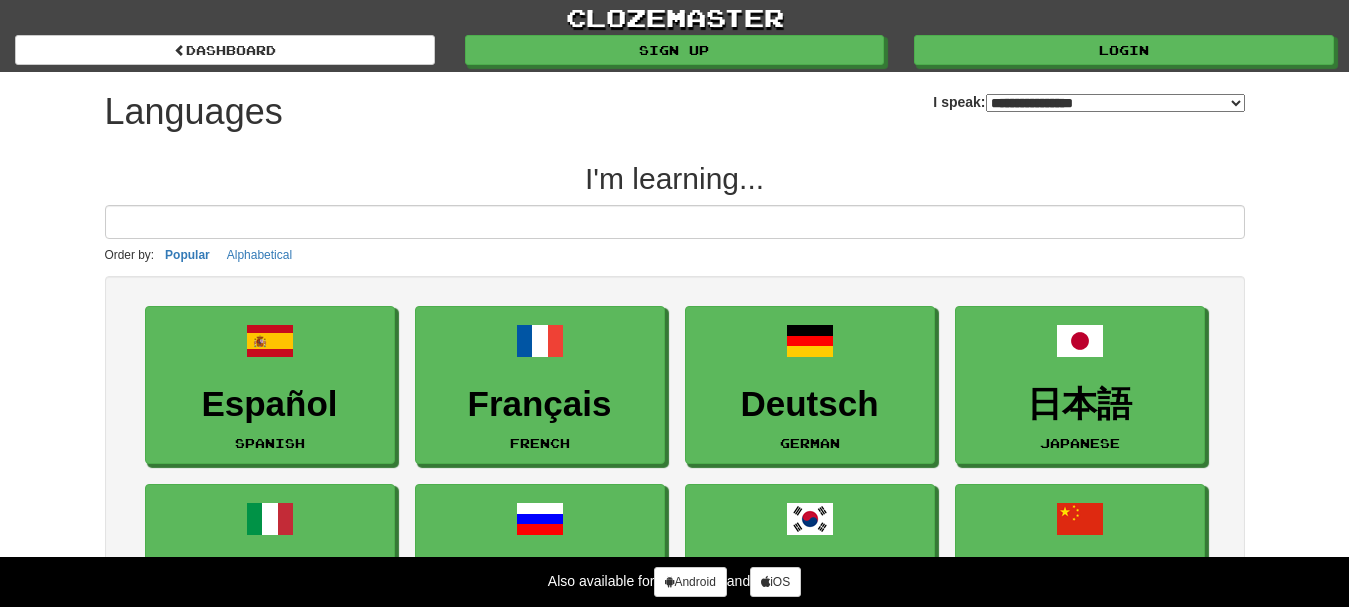 select on "*******" 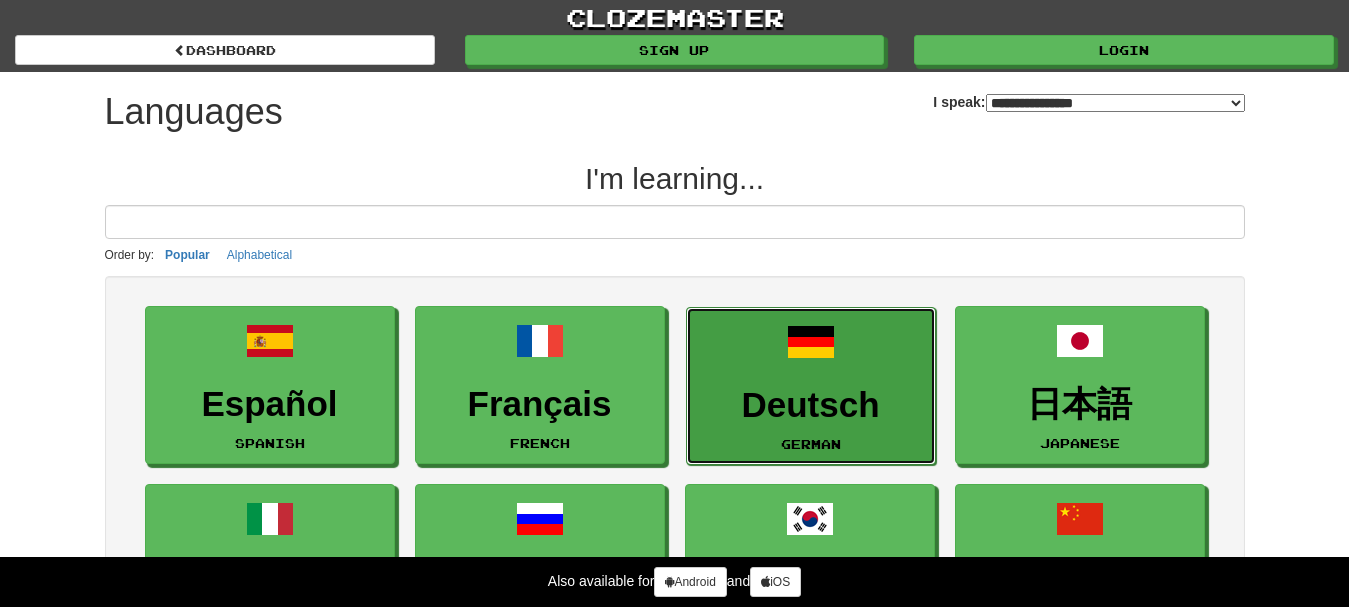 click on "Deutsch German" at bounding box center [811, 386] 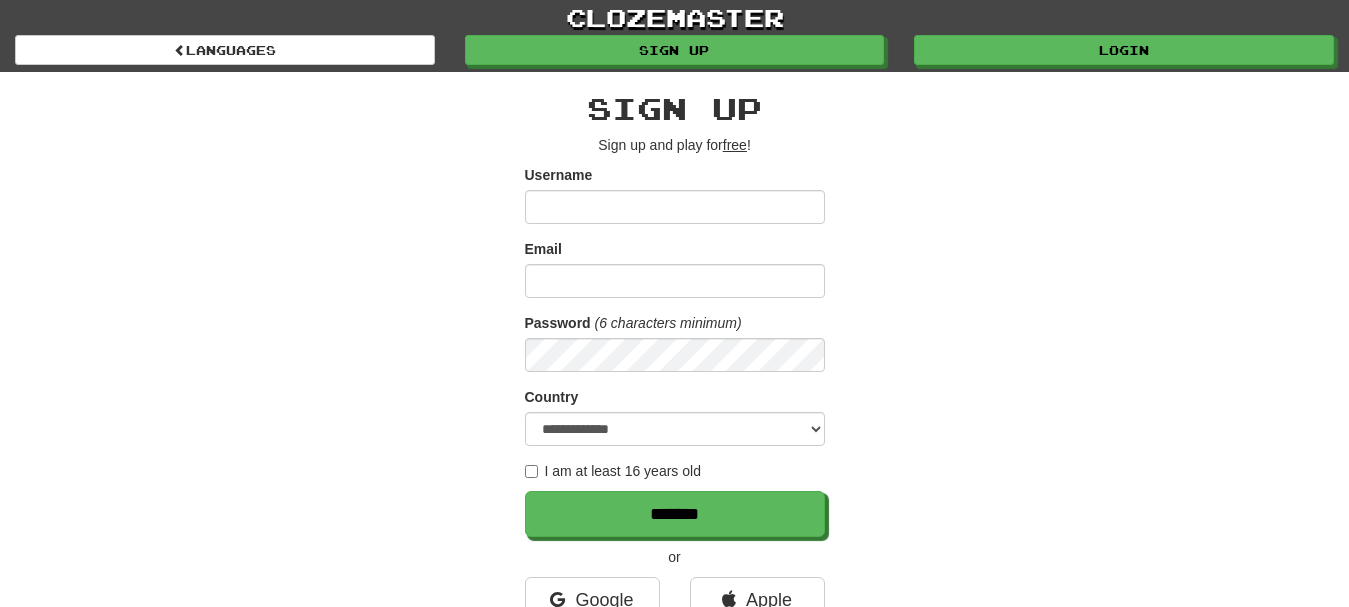 scroll, scrollTop: 0, scrollLeft: 0, axis: both 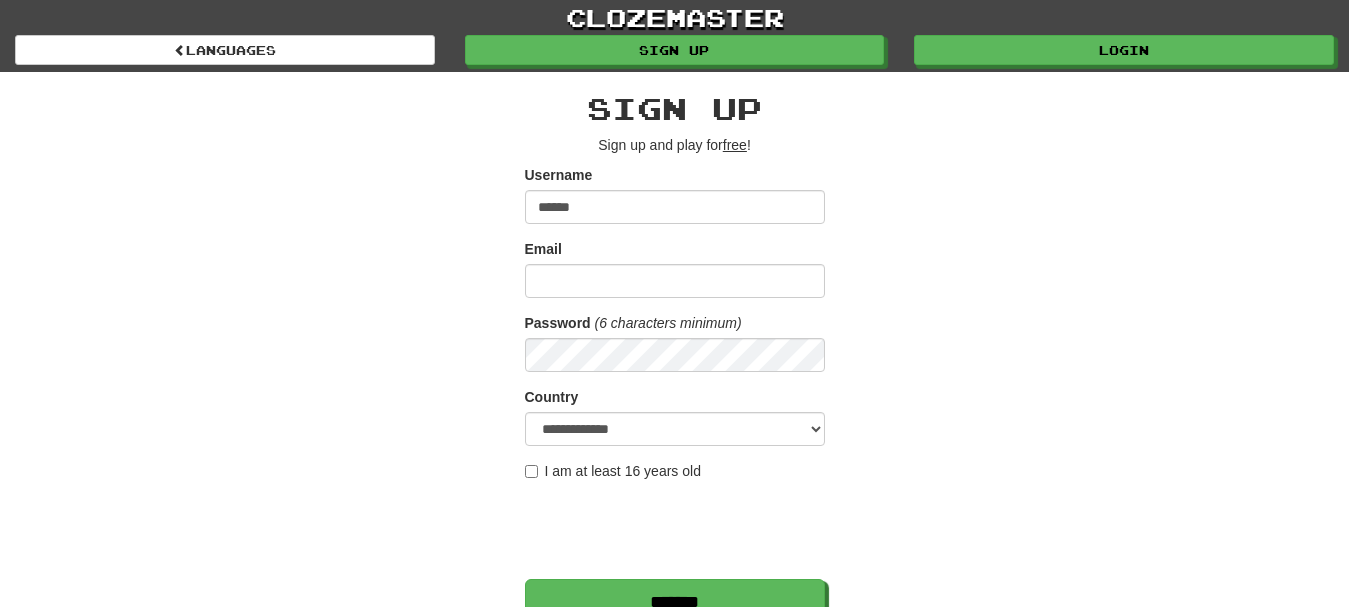 type on "******" 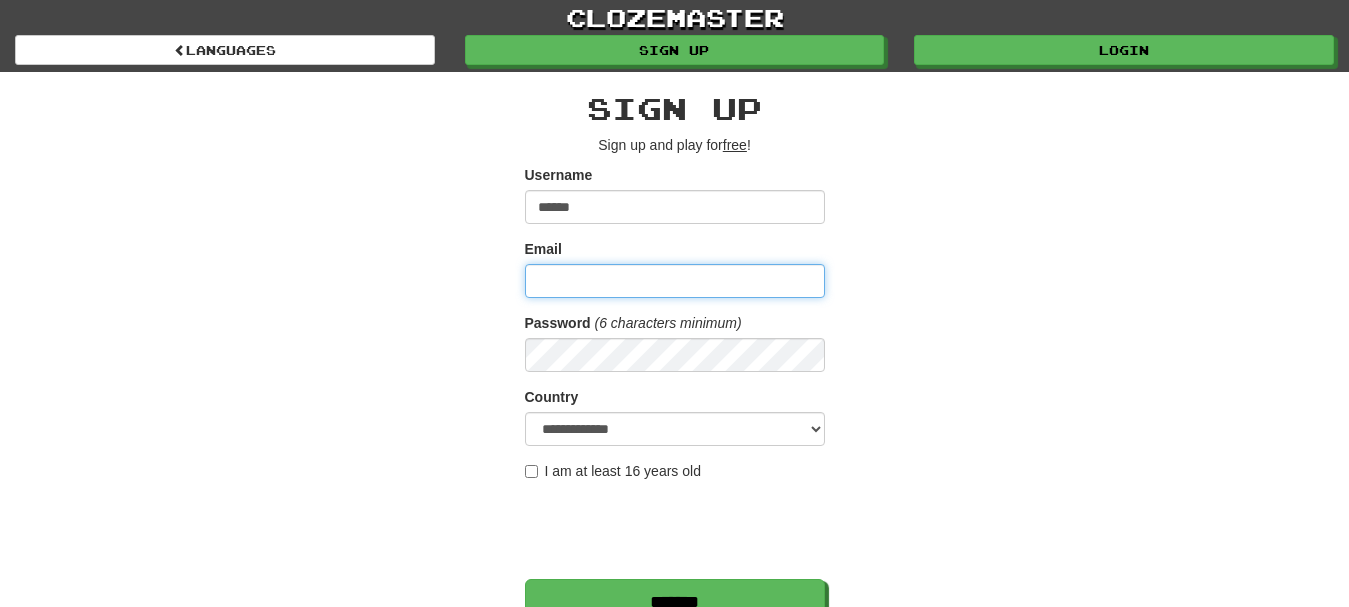 click on "Email" at bounding box center (675, 281) 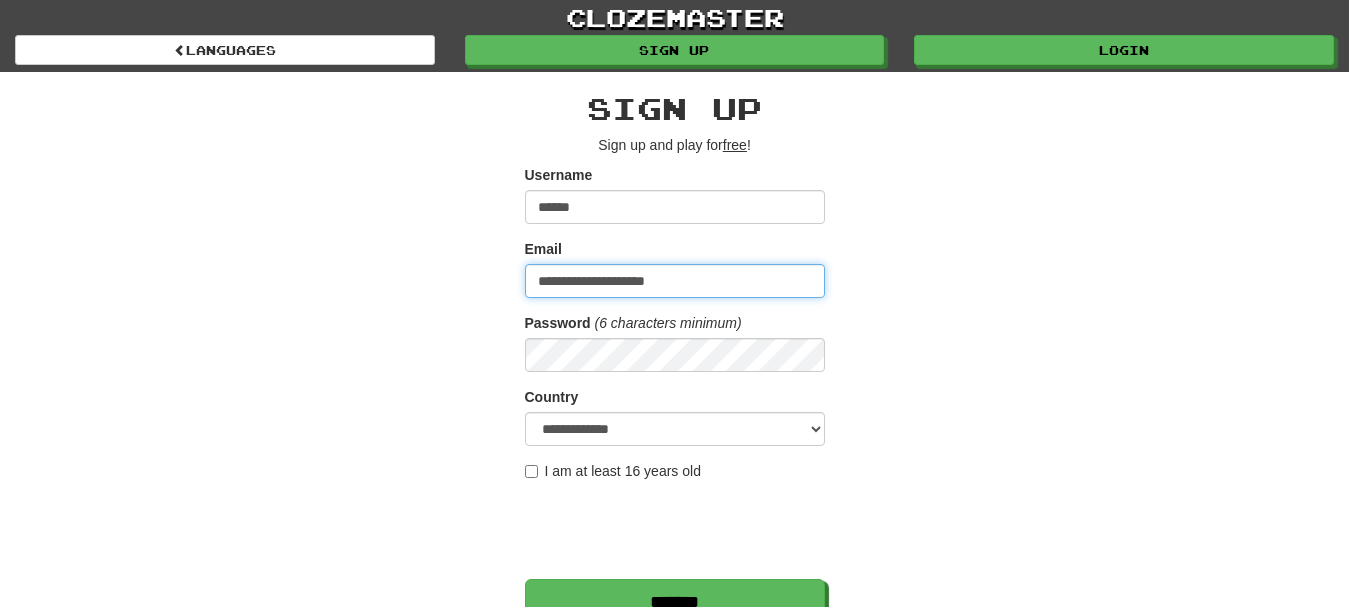 type on "**********" 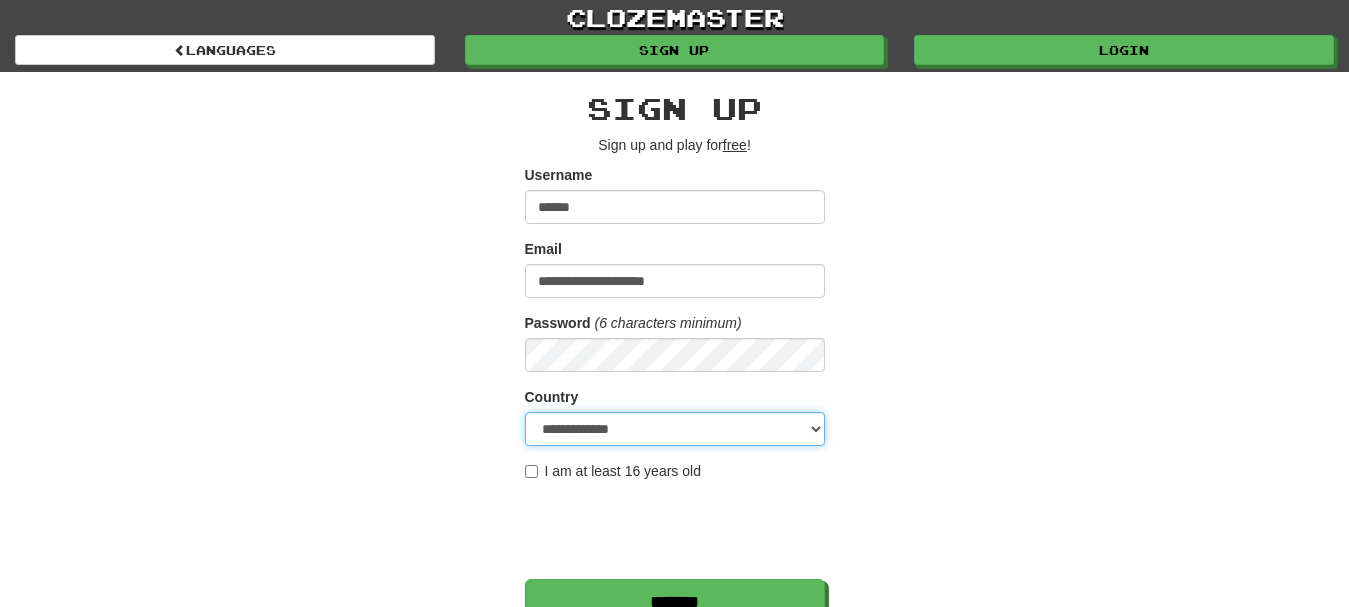 click on "**********" at bounding box center (675, 429) 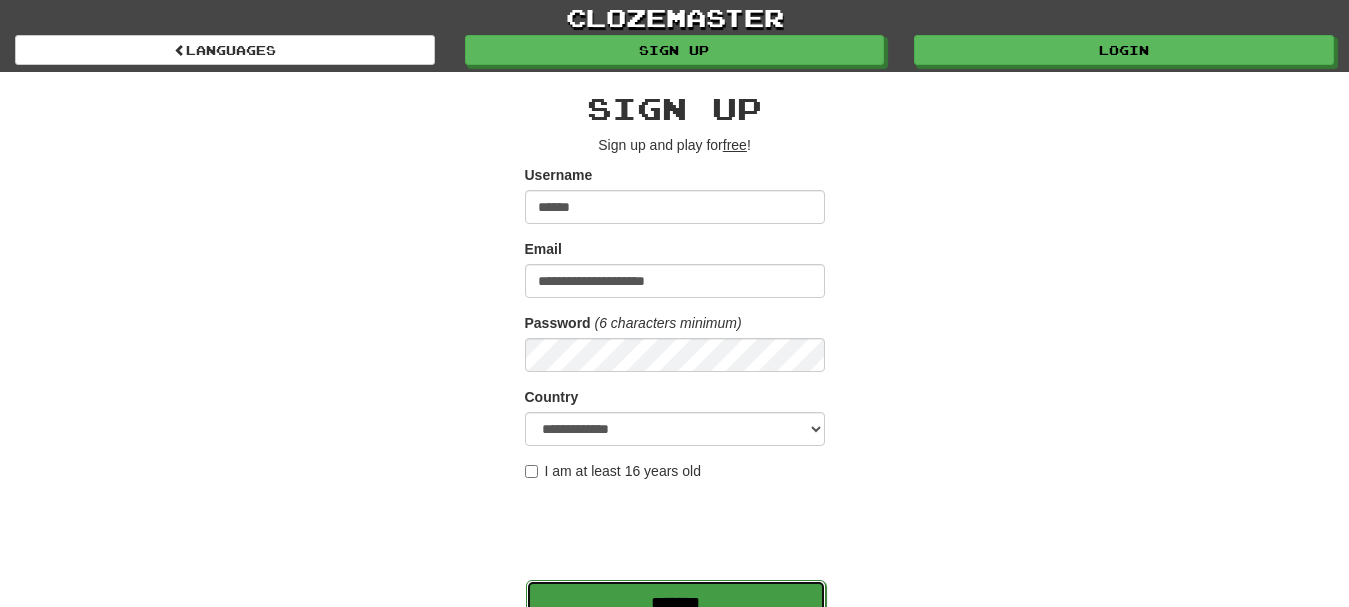 click on "*******" at bounding box center (676, 603) 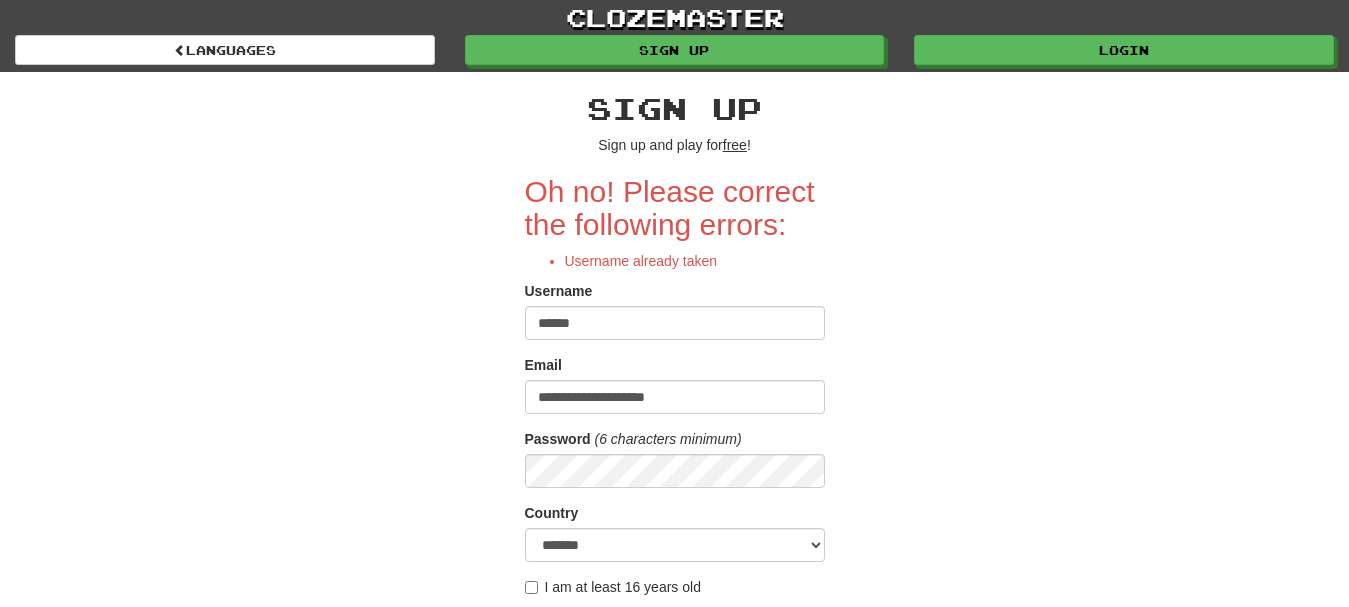 scroll, scrollTop: 0, scrollLeft: 0, axis: both 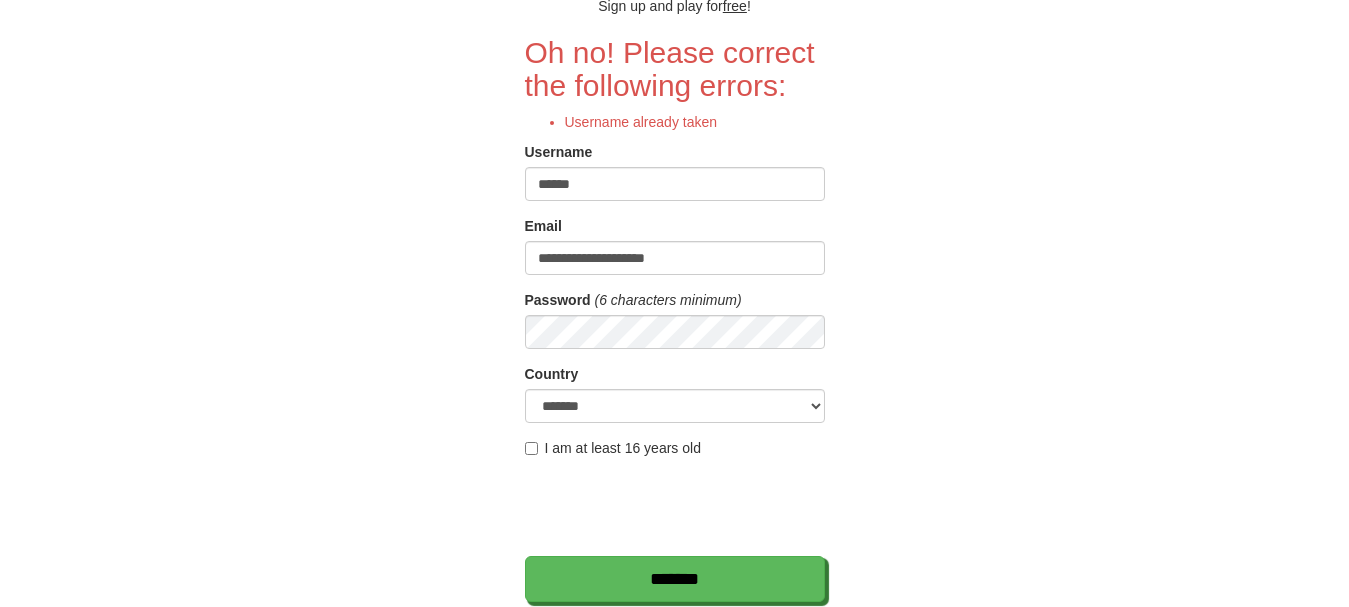 click on "******" at bounding box center [675, 184] 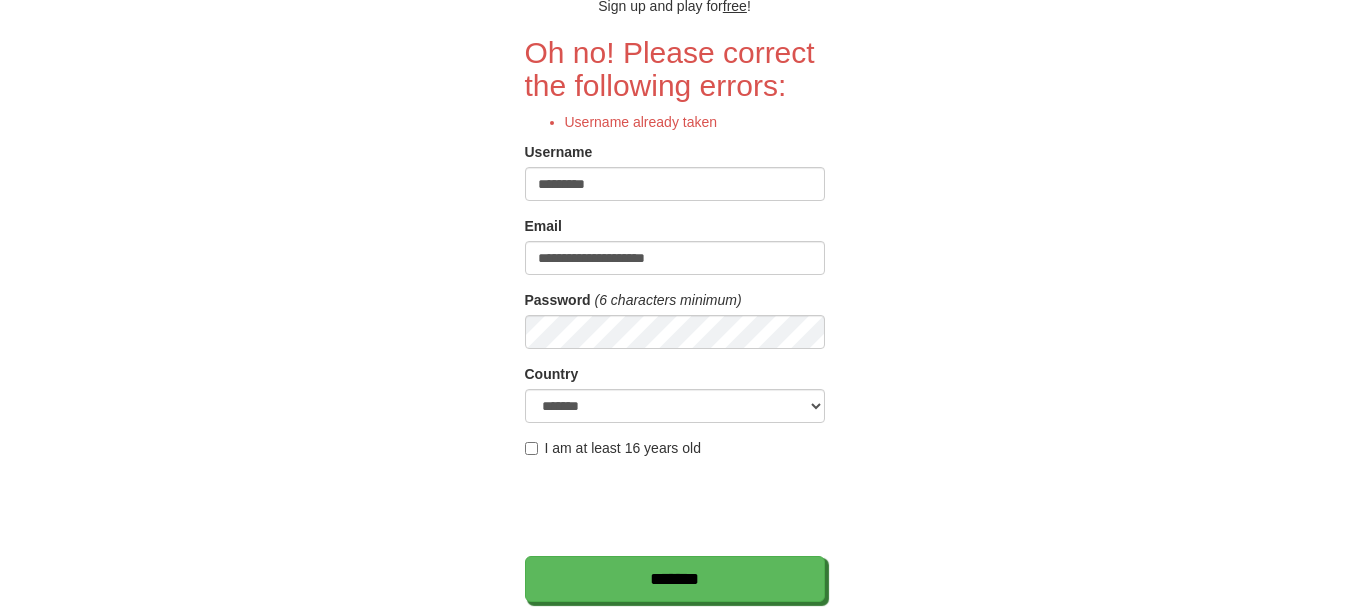type on "*********" 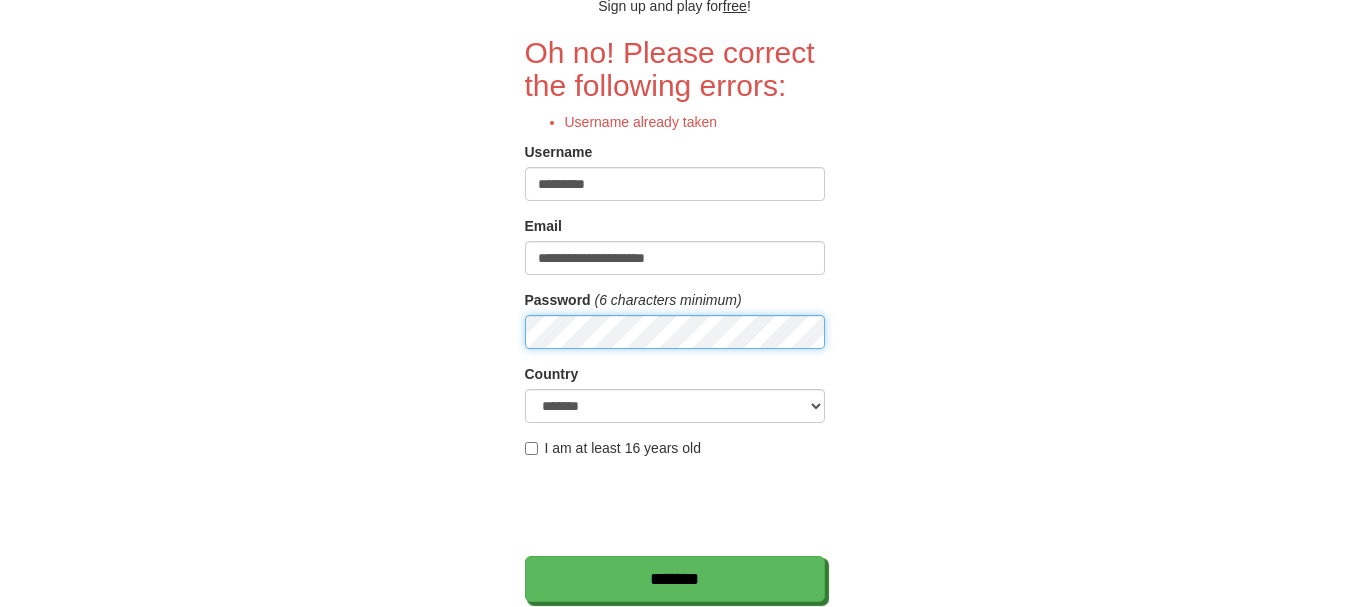 click on "*******" at bounding box center (675, 579) 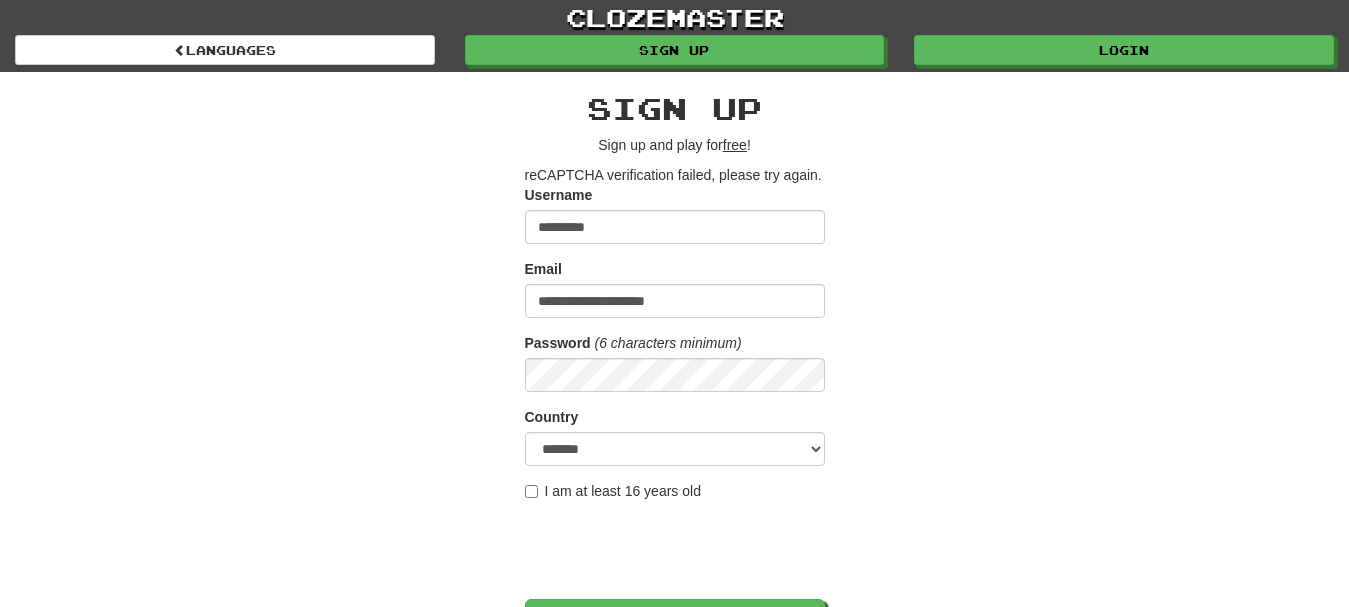 scroll, scrollTop: 0, scrollLeft: 0, axis: both 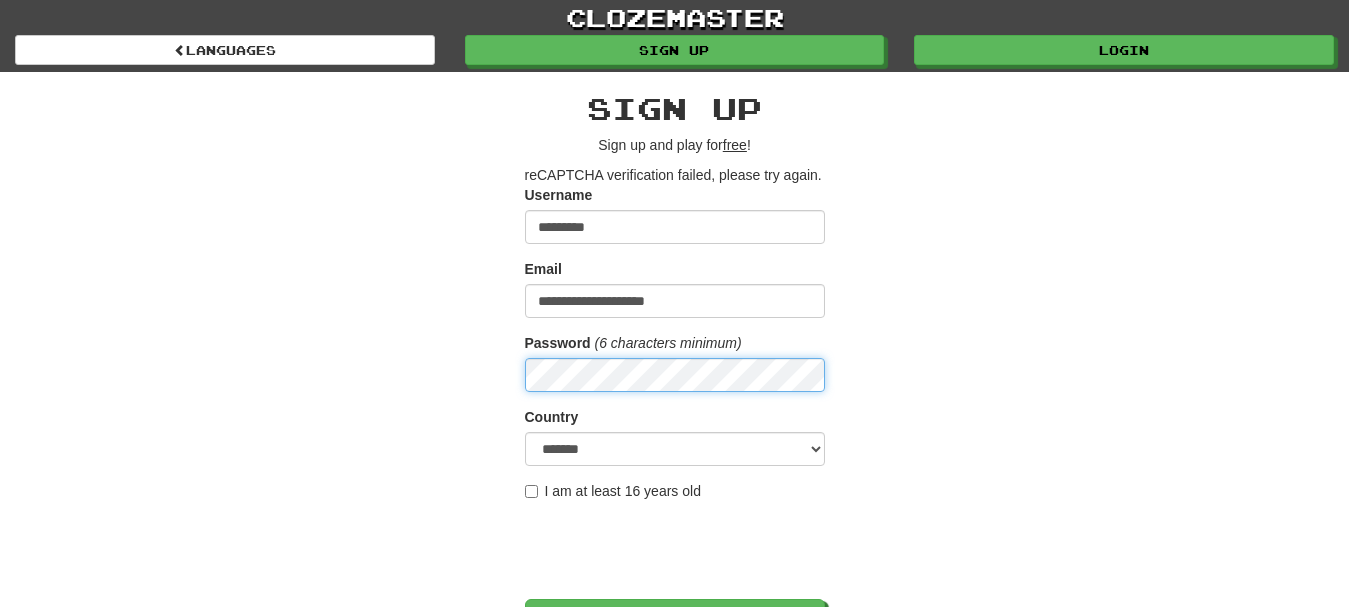 click on "*******" at bounding box center (675, 622) 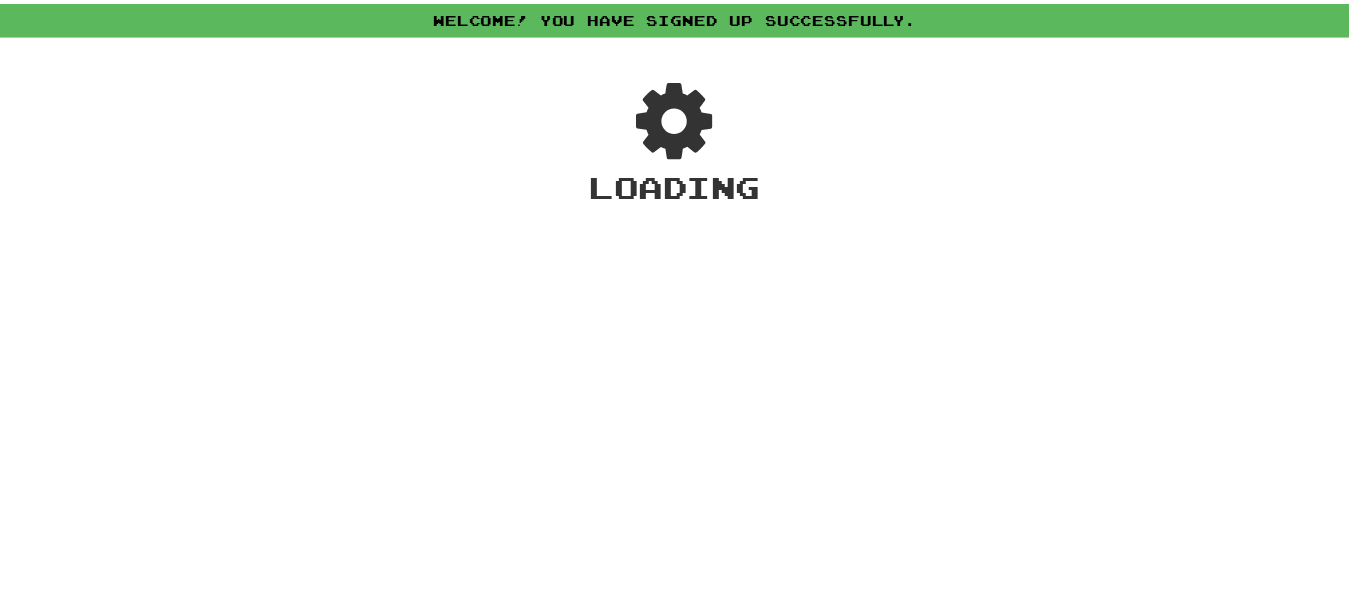 scroll, scrollTop: 0, scrollLeft: 0, axis: both 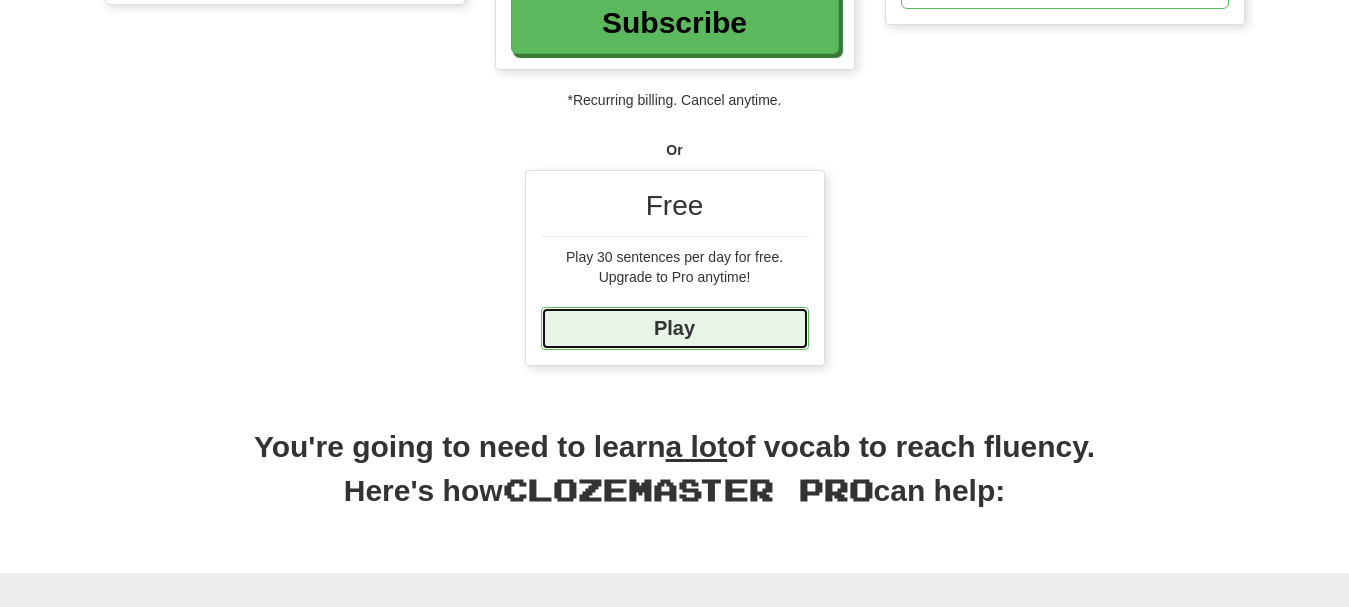 click on "Play" at bounding box center (675, 328) 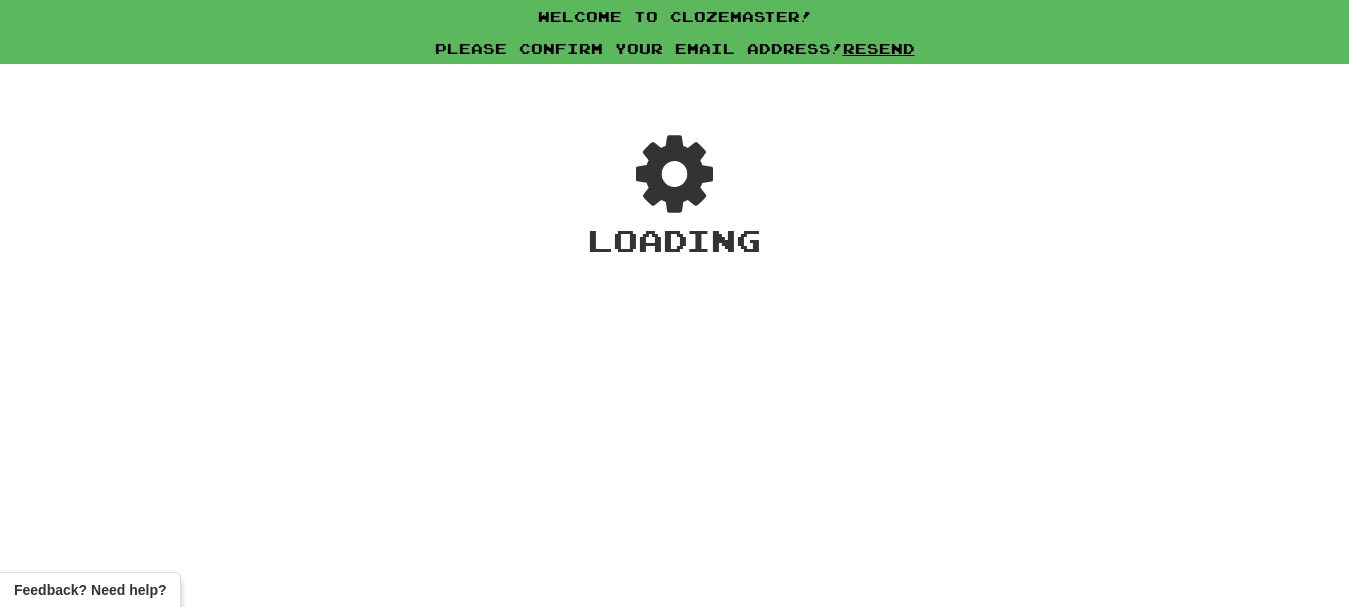 scroll, scrollTop: 0, scrollLeft: 0, axis: both 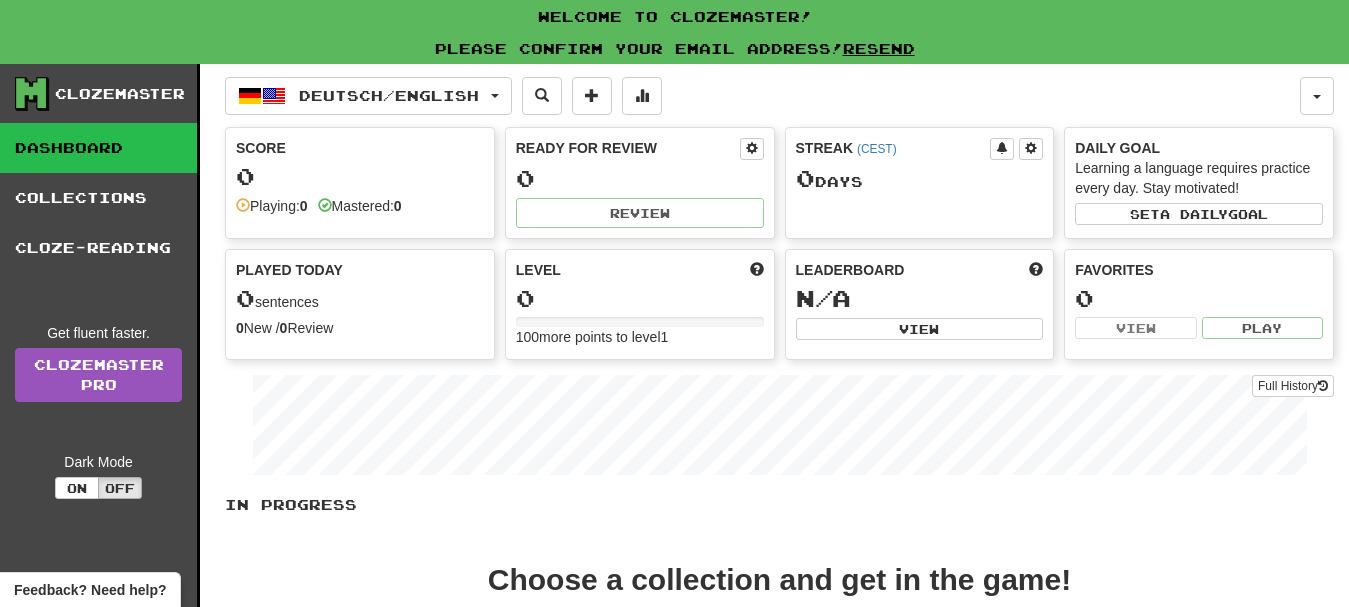 click on "0" at bounding box center (360, 176) 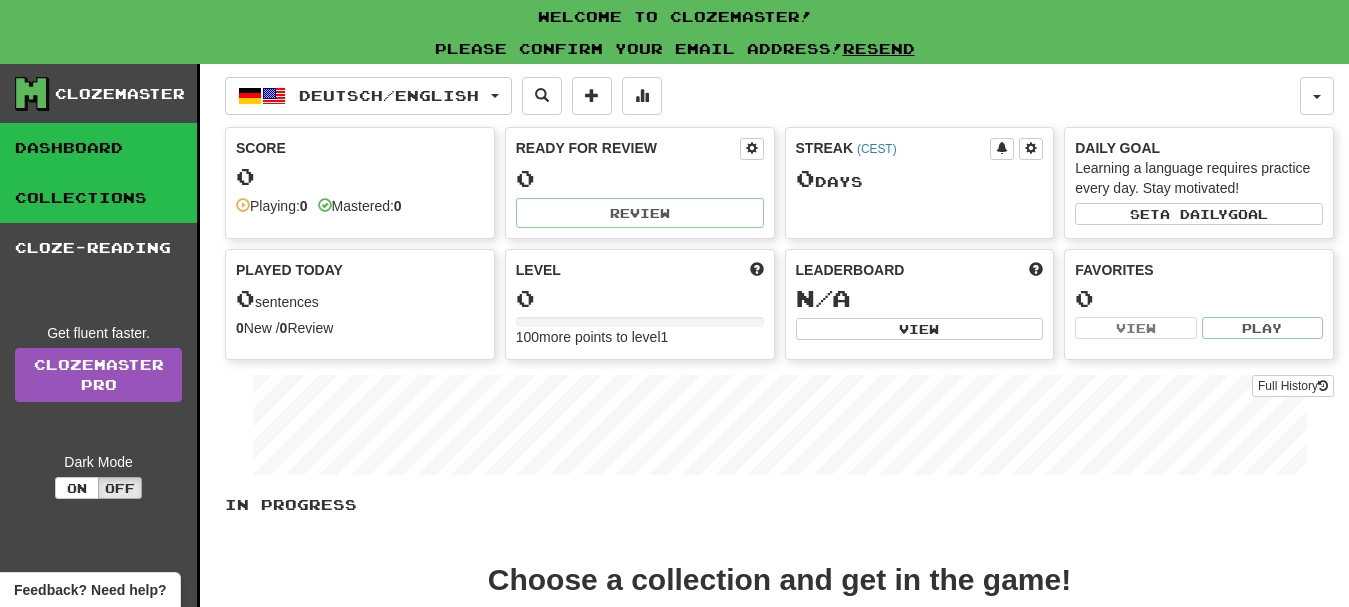 click on "Collections" at bounding box center [98, 198] 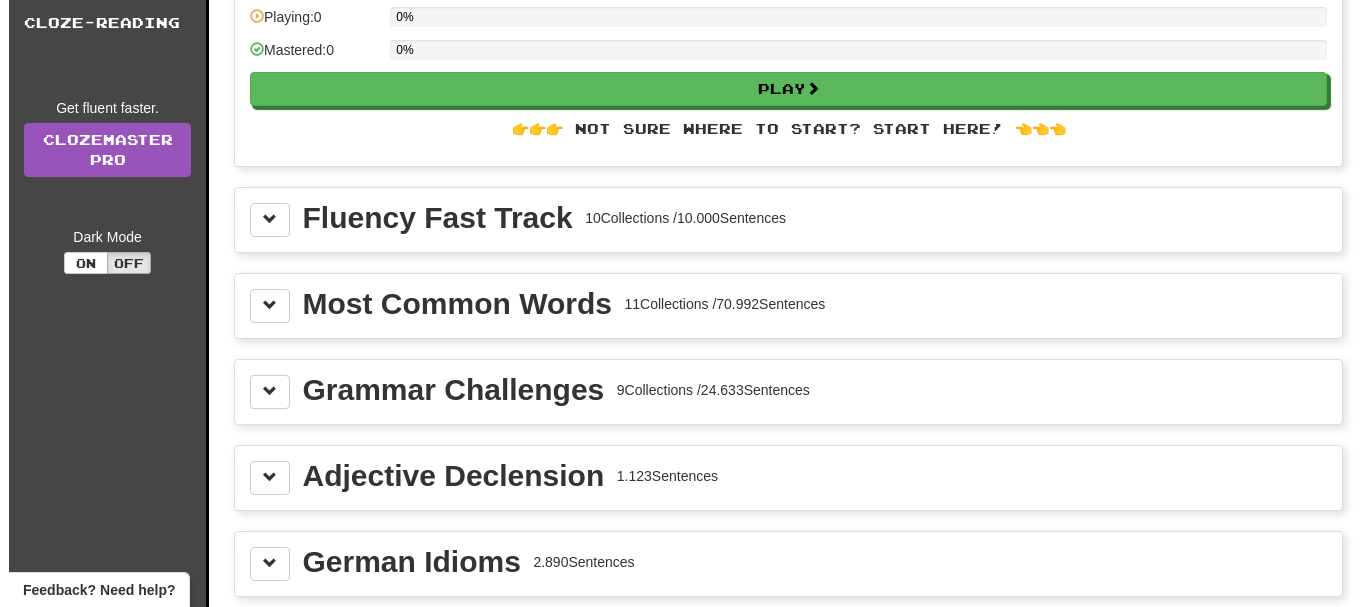 scroll, scrollTop: 301, scrollLeft: 0, axis: vertical 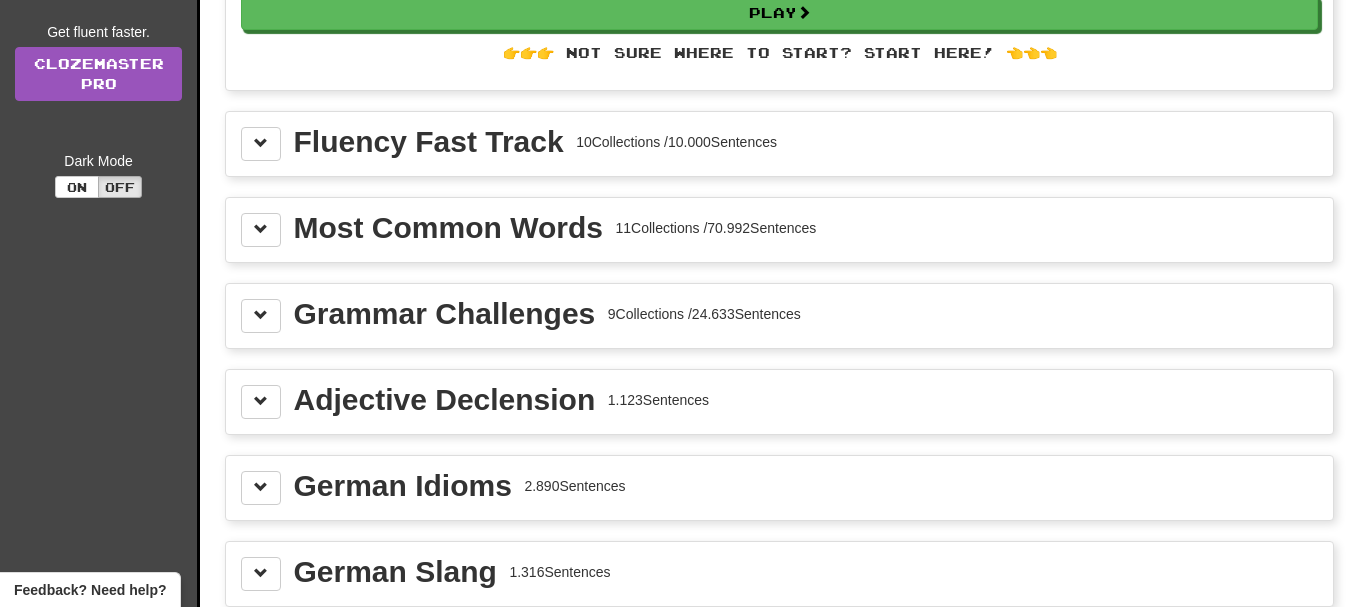 click on "Most Common Words" at bounding box center [448, 228] 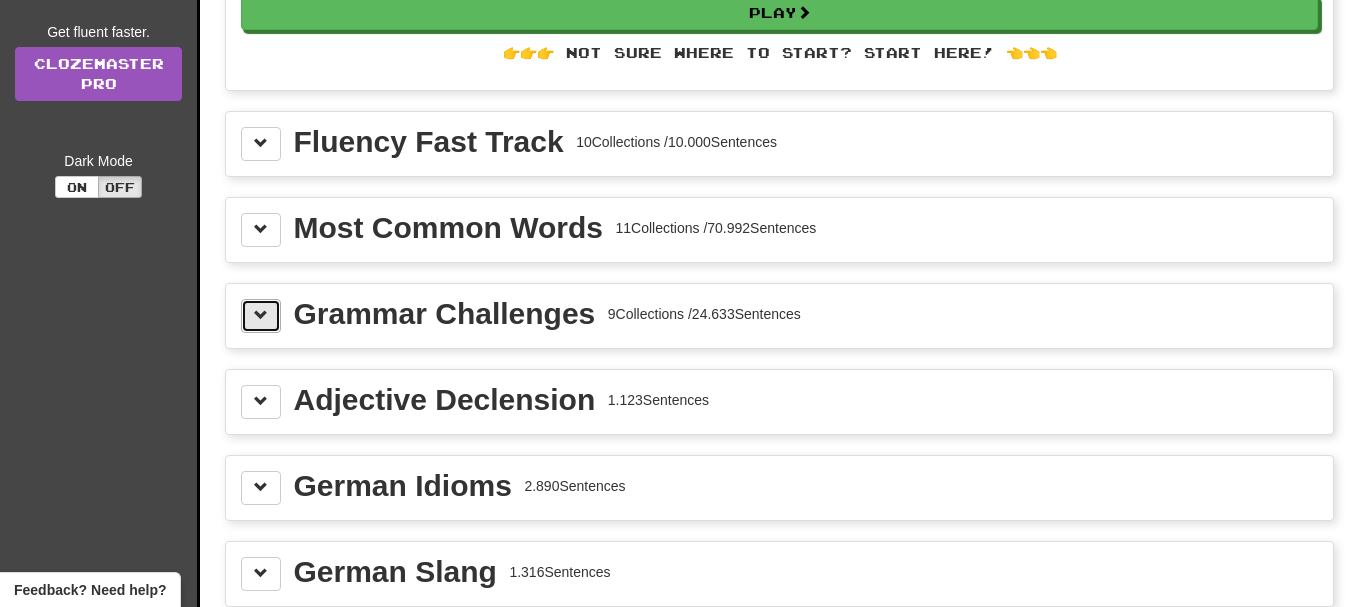click at bounding box center (261, 316) 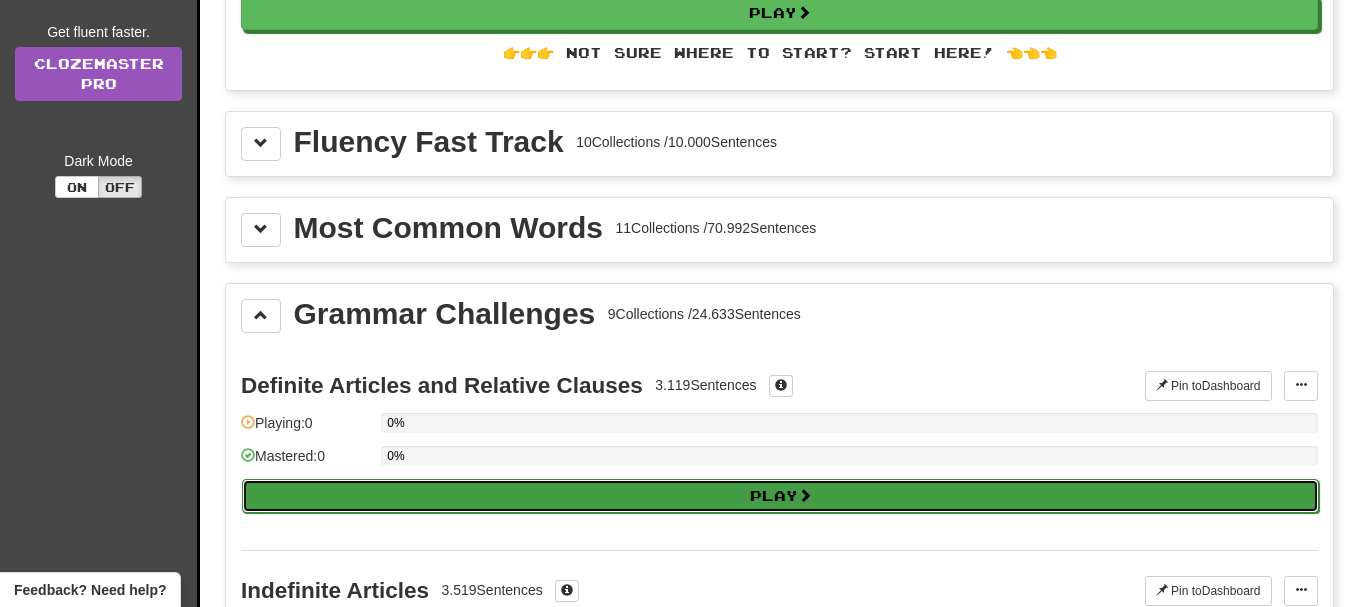 click on "Play" at bounding box center (780, 496) 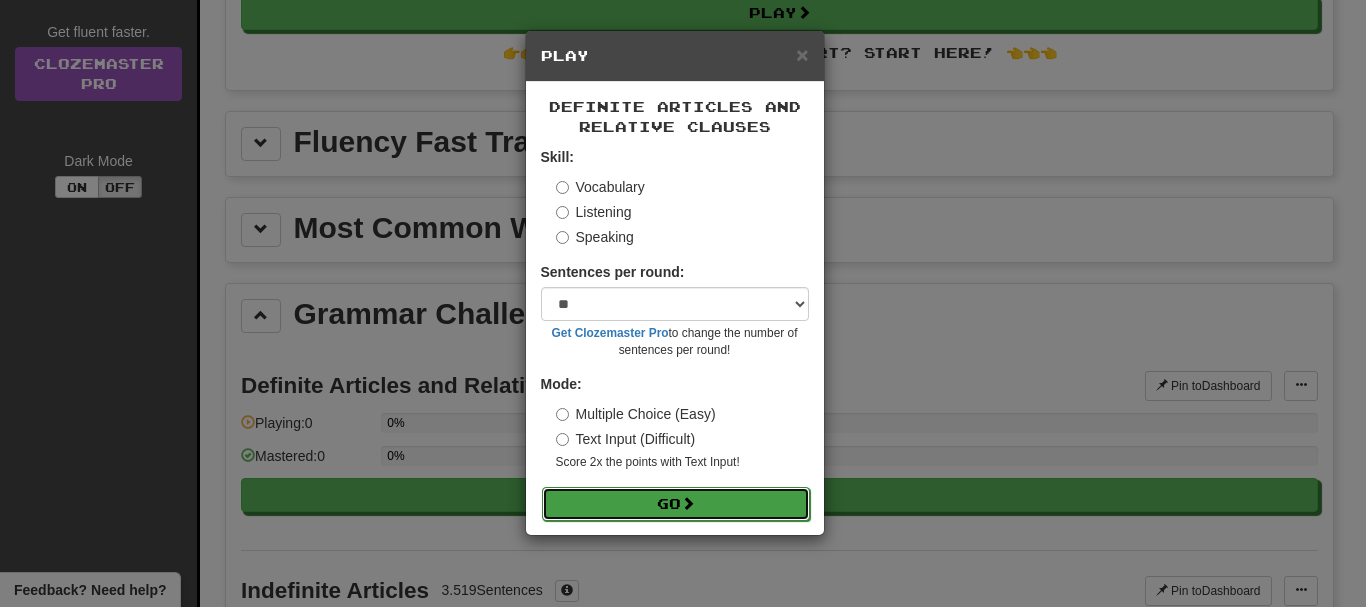 click on "Go" at bounding box center (676, 504) 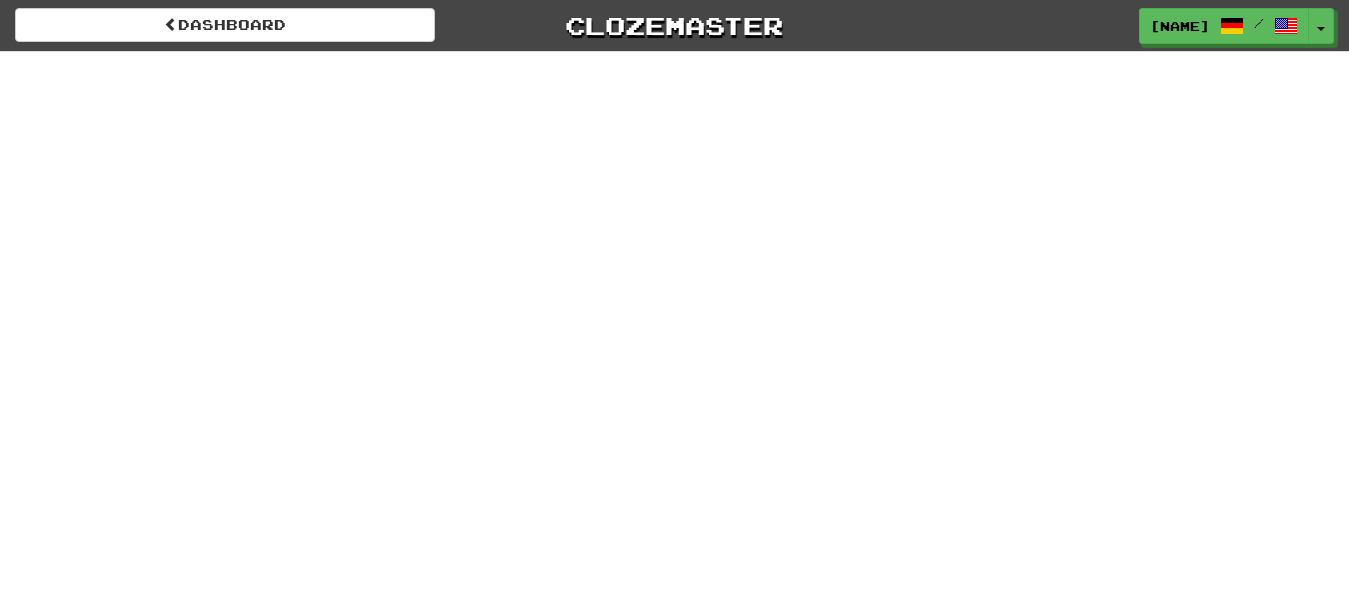 scroll, scrollTop: 0, scrollLeft: 0, axis: both 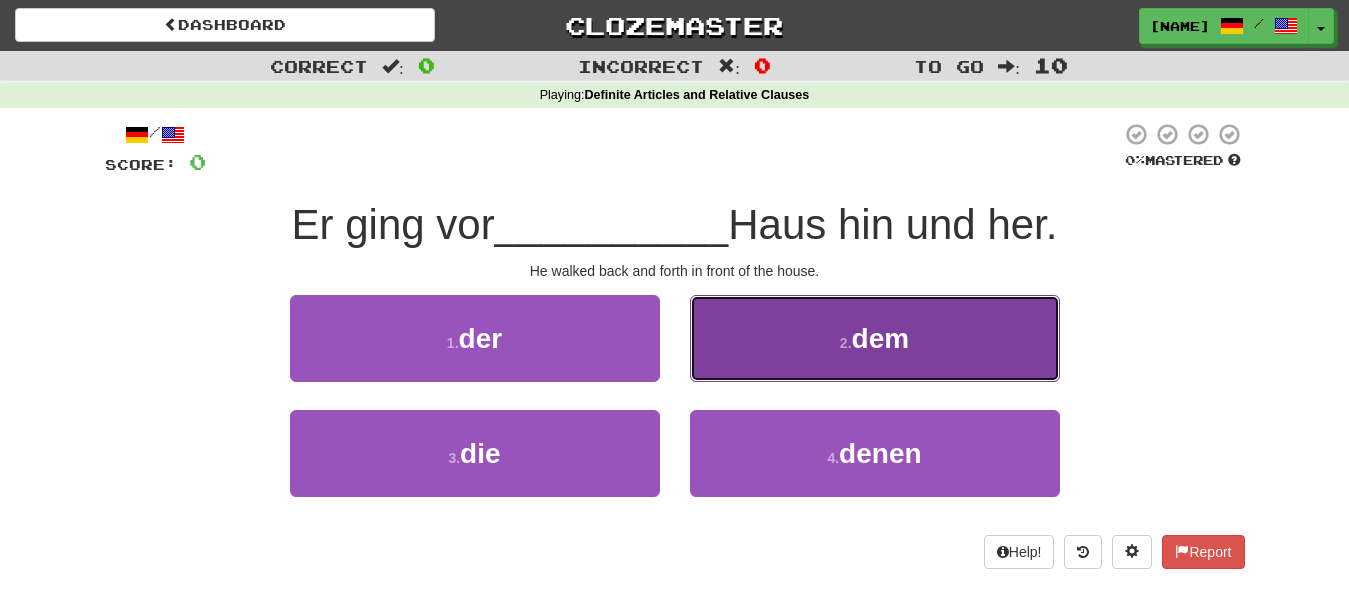 click on "2 .  dem" at bounding box center (875, 338) 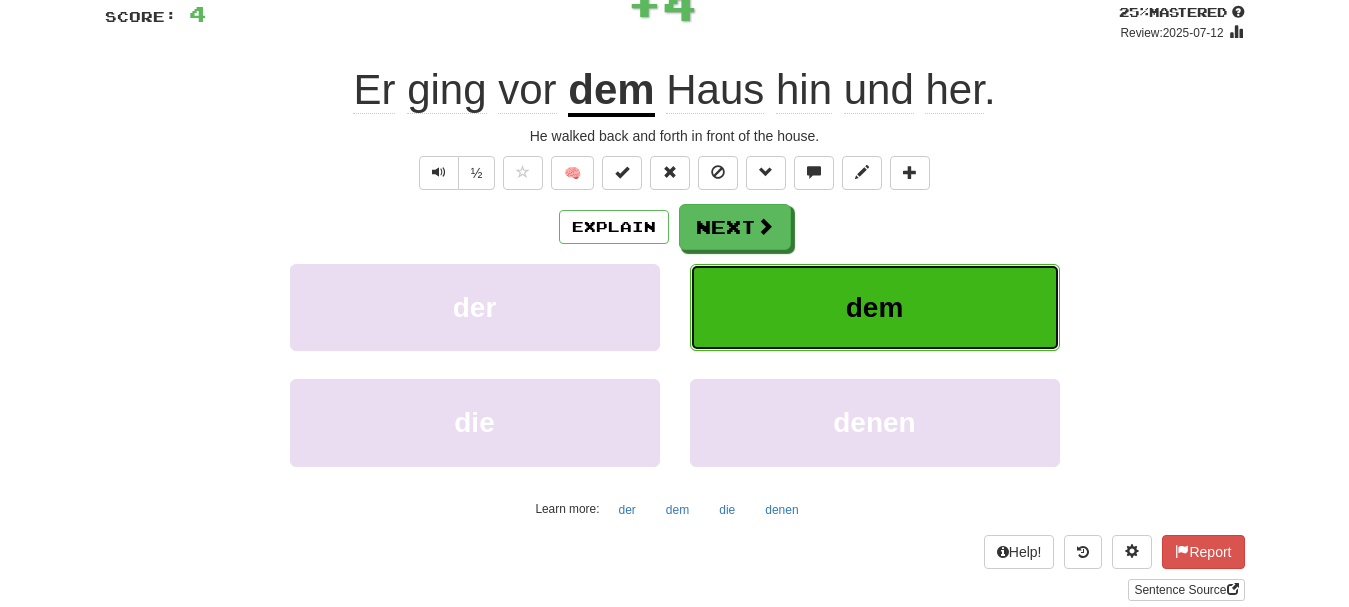 scroll, scrollTop: 138, scrollLeft: 0, axis: vertical 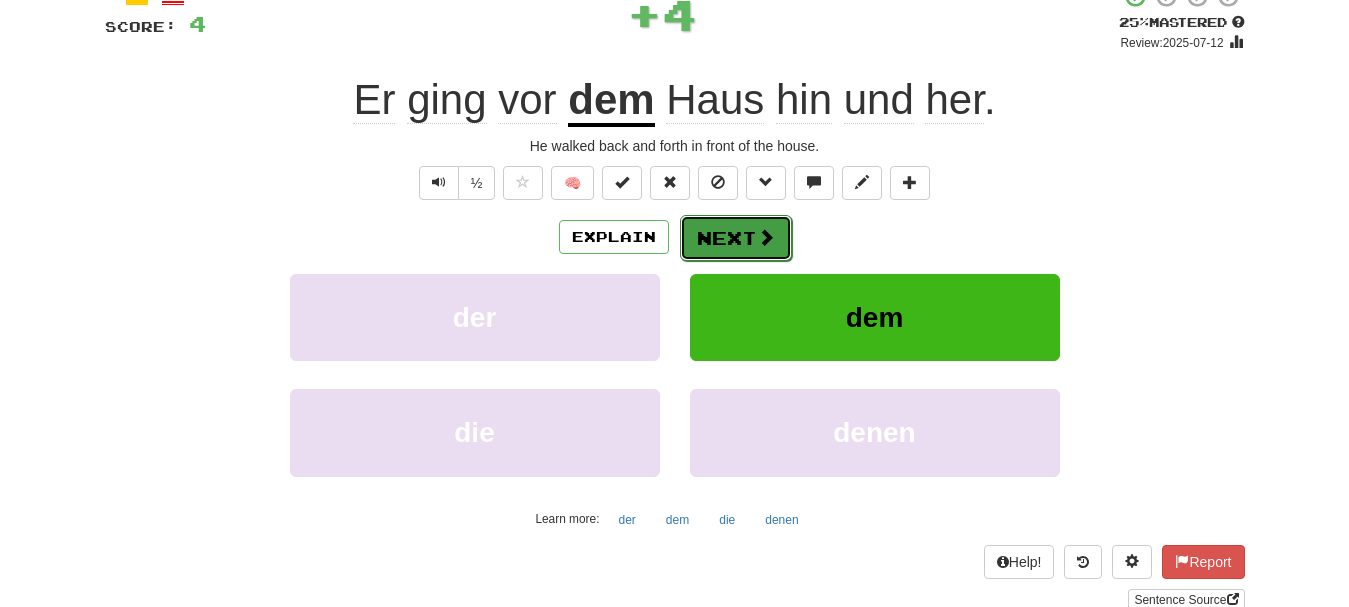 click on "Next" at bounding box center (736, 238) 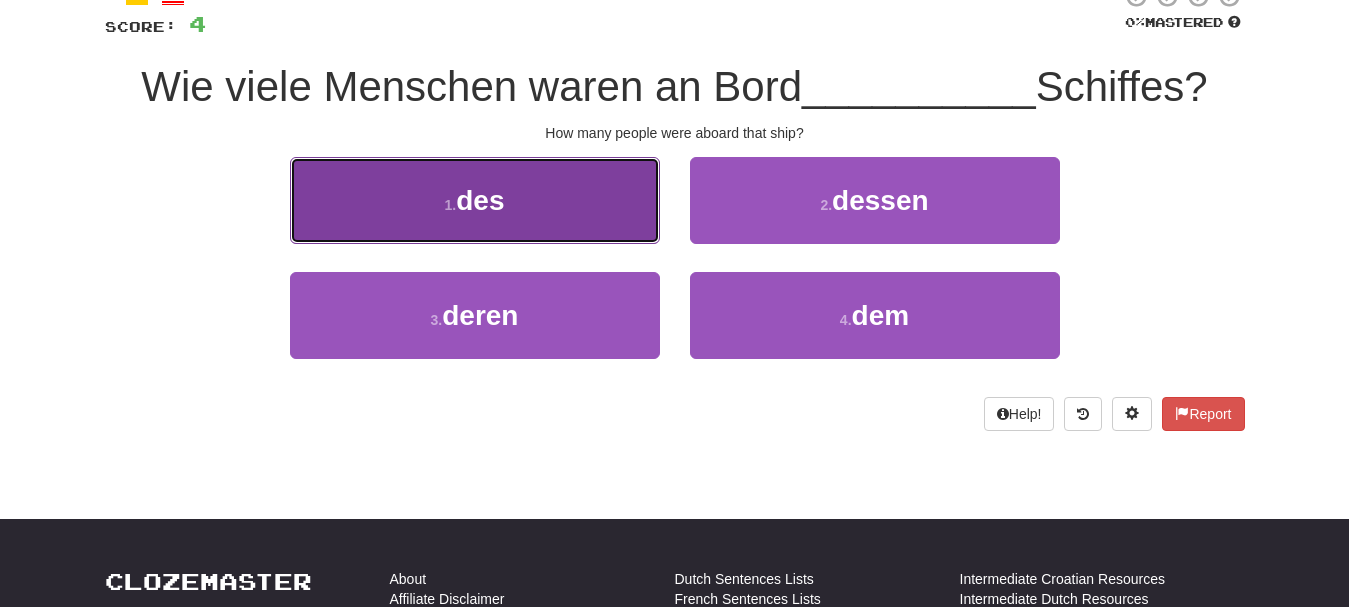 click on "1 .  des" at bounding box center (475, 200) 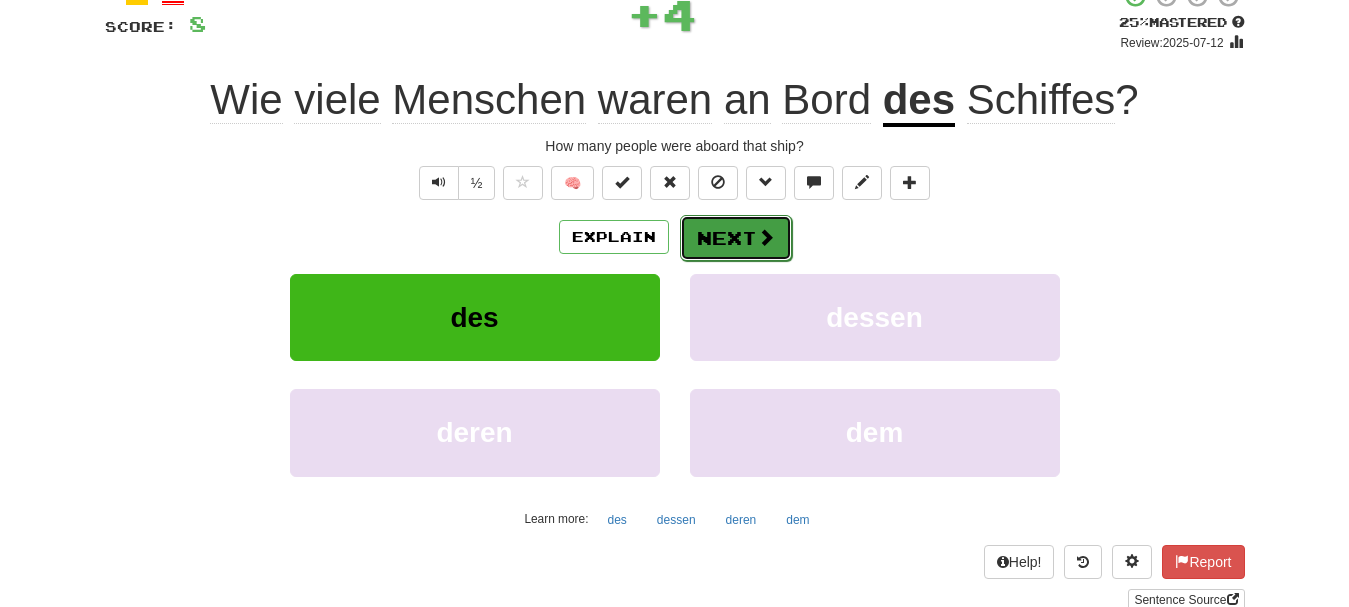 click on "Next" at bounding box center (736, 238) 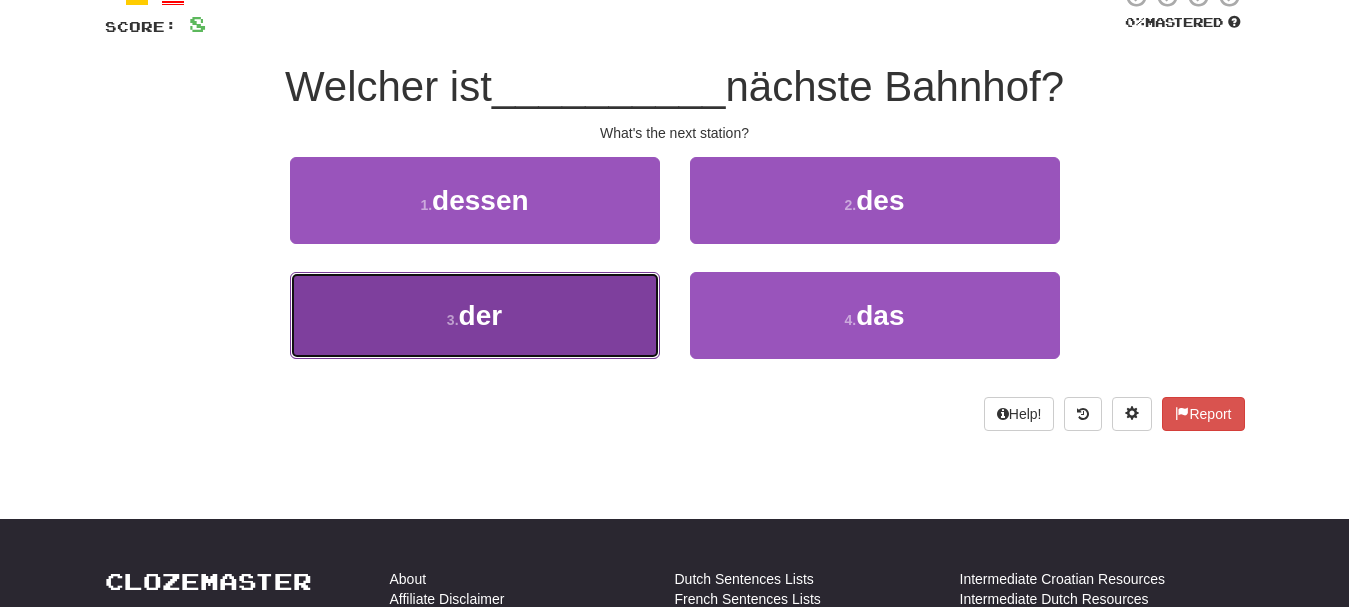 click on "3 .  der" at bounding box center (475, 315) 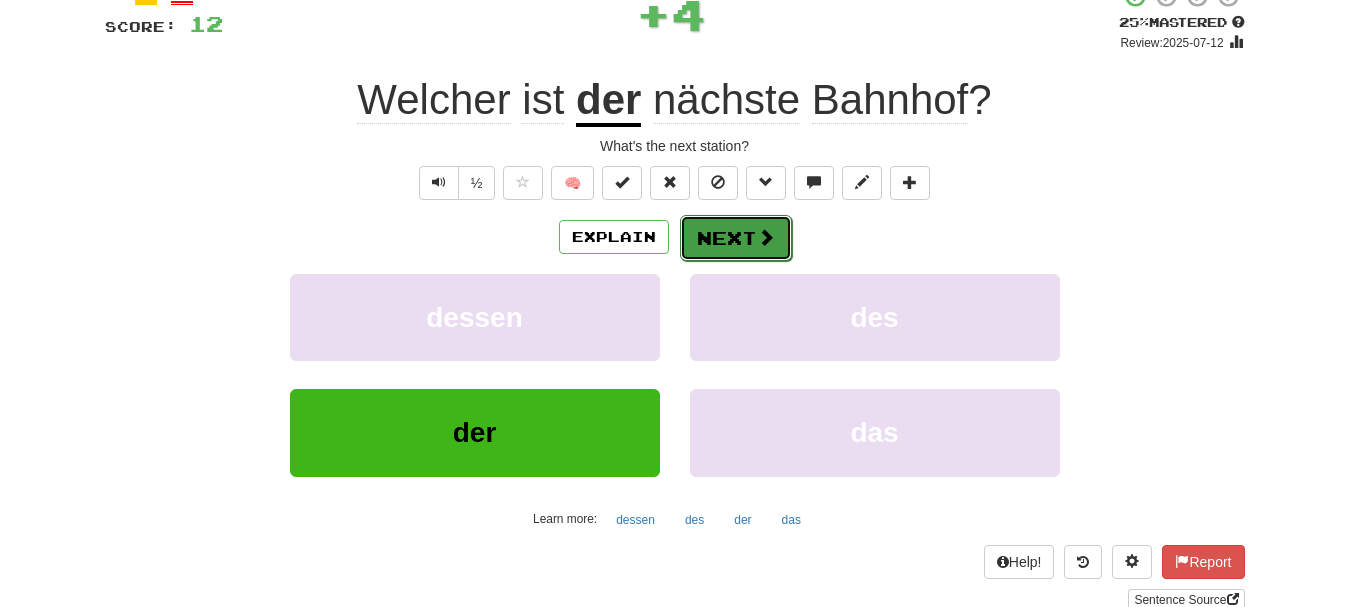 click on "Next" at bounding box center [736, 238] 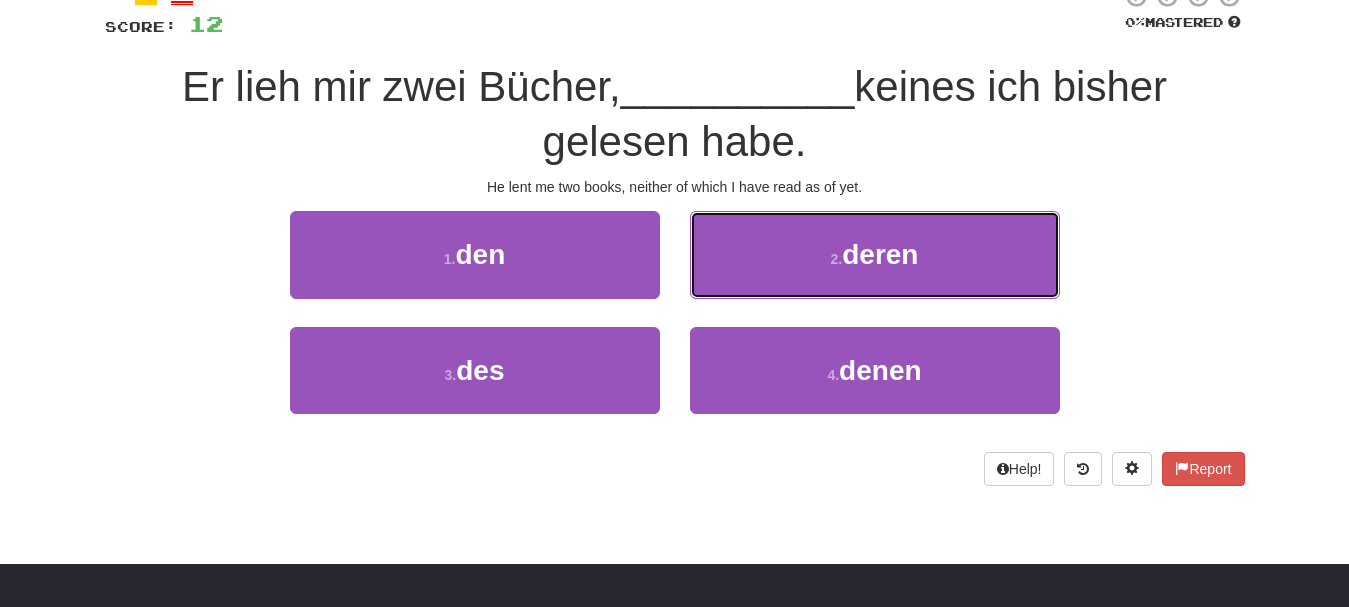 click on "2 .  deren" at bounding box center [875, 254] 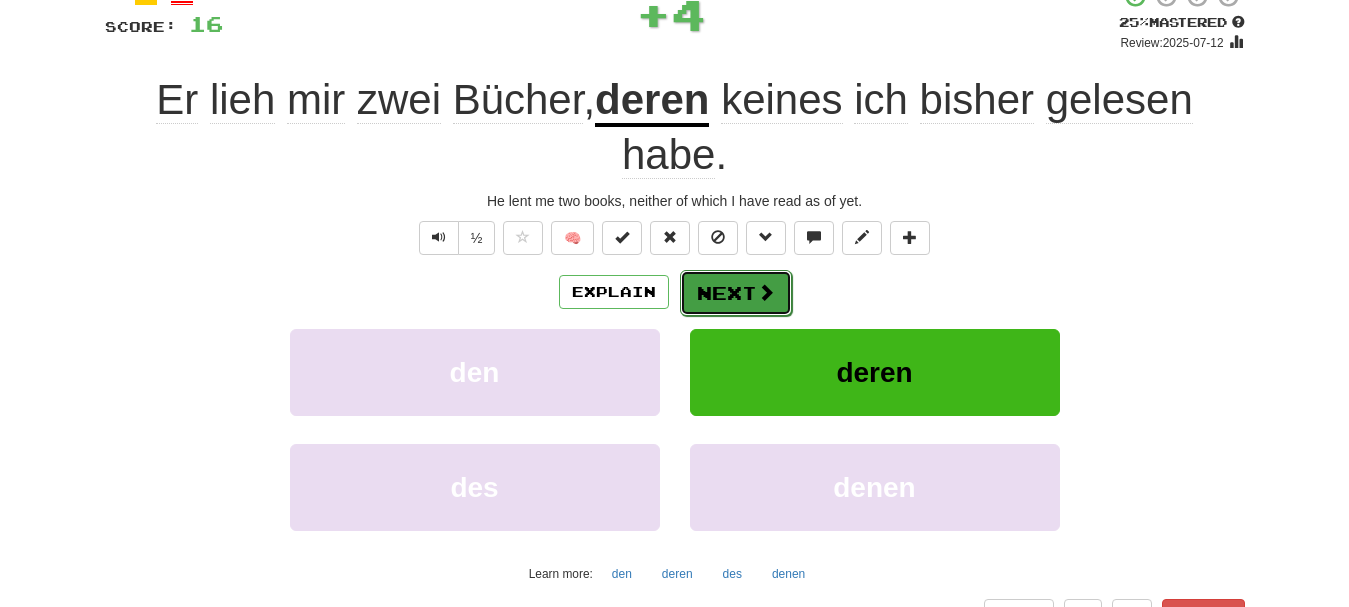 click at bounding box center [766, 292] 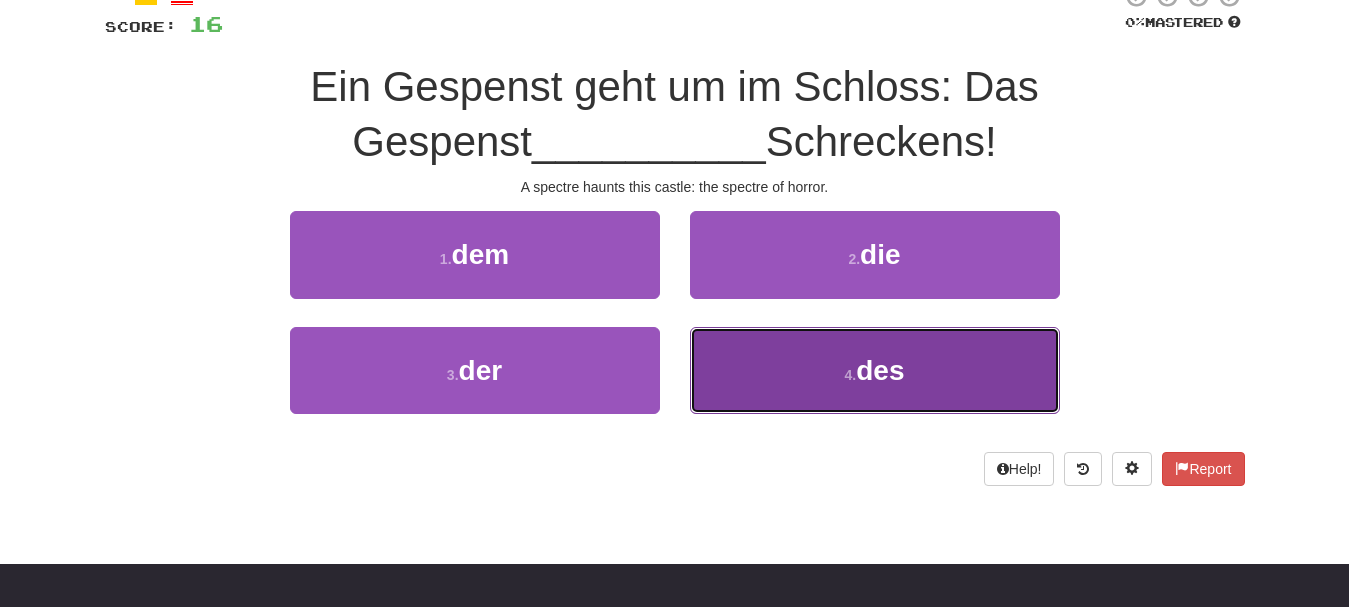 click on "4 .  des" at bounding box center (875, 370) 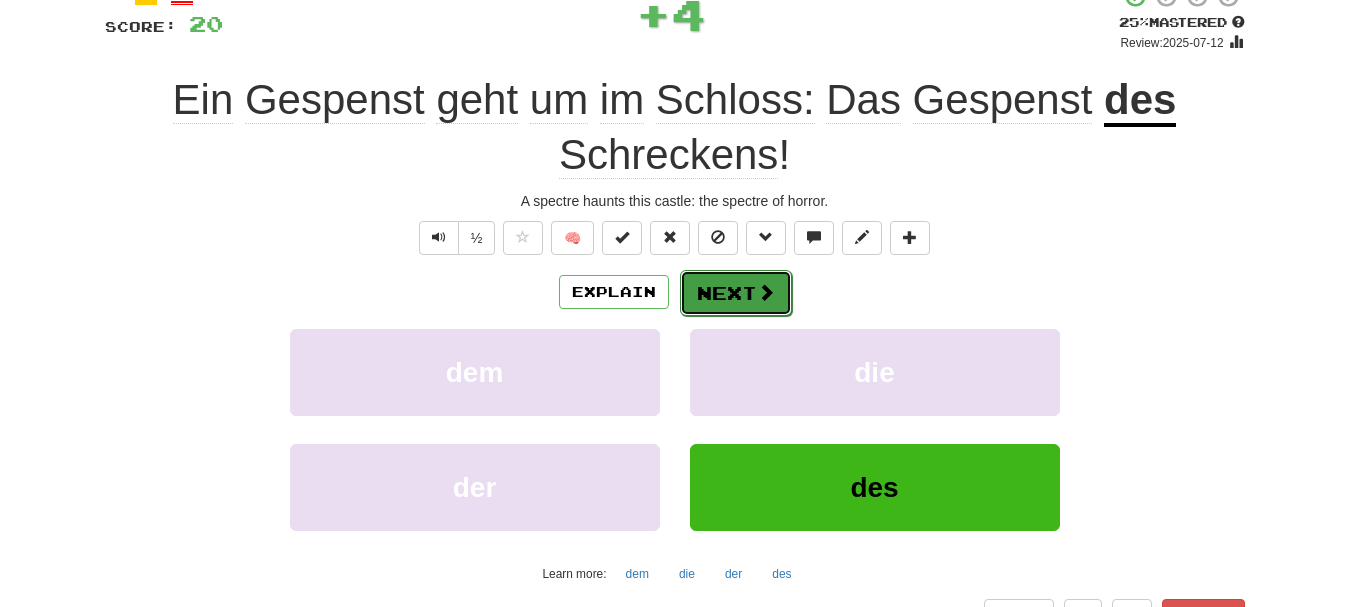 click on "Next" at bounding box center [736, 293] 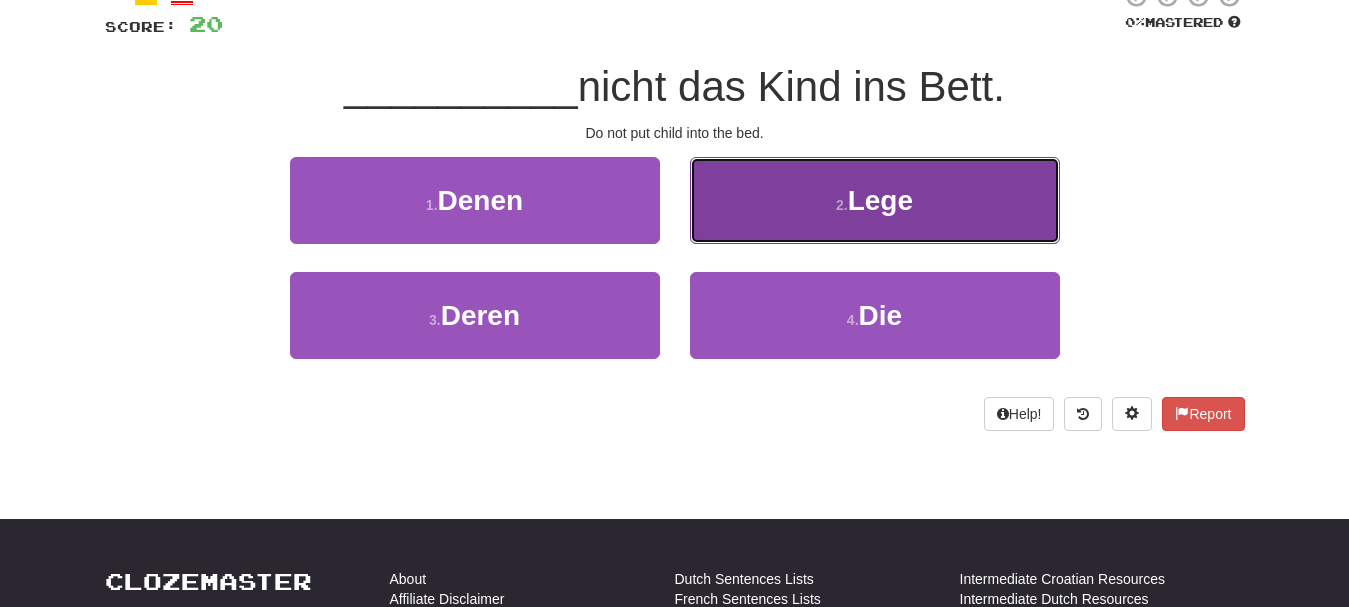 click on "Lege" at bounding box center [880, 200] 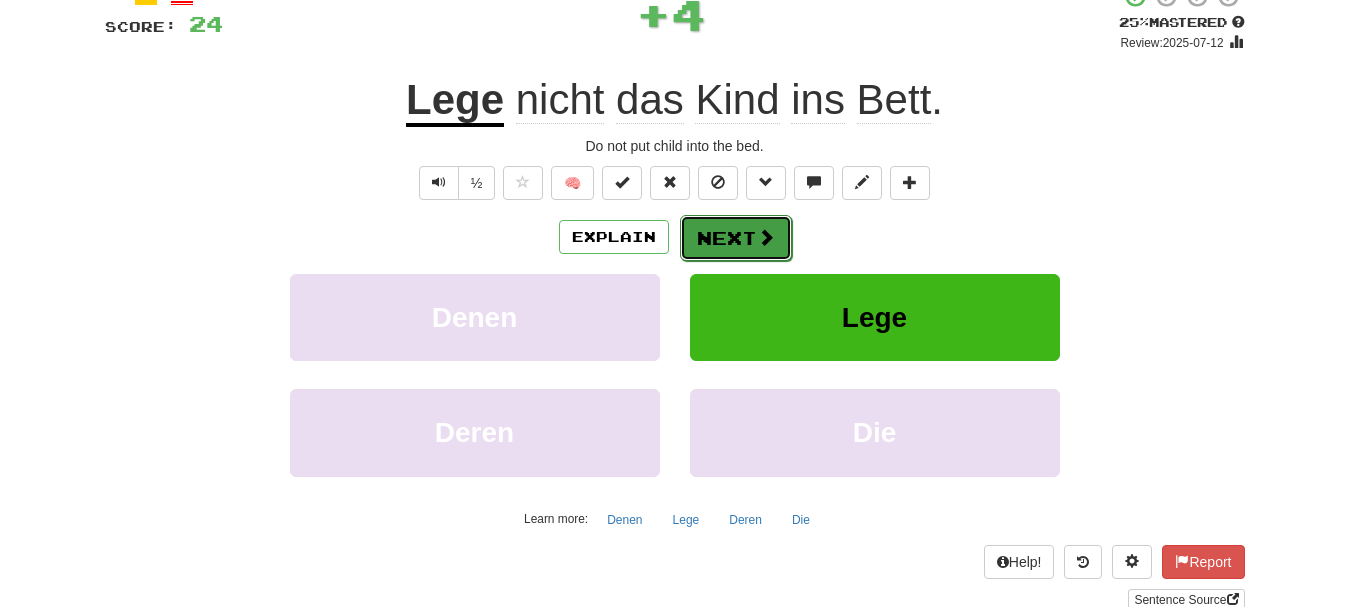 click on "Next" at bounding box center (736, 238) 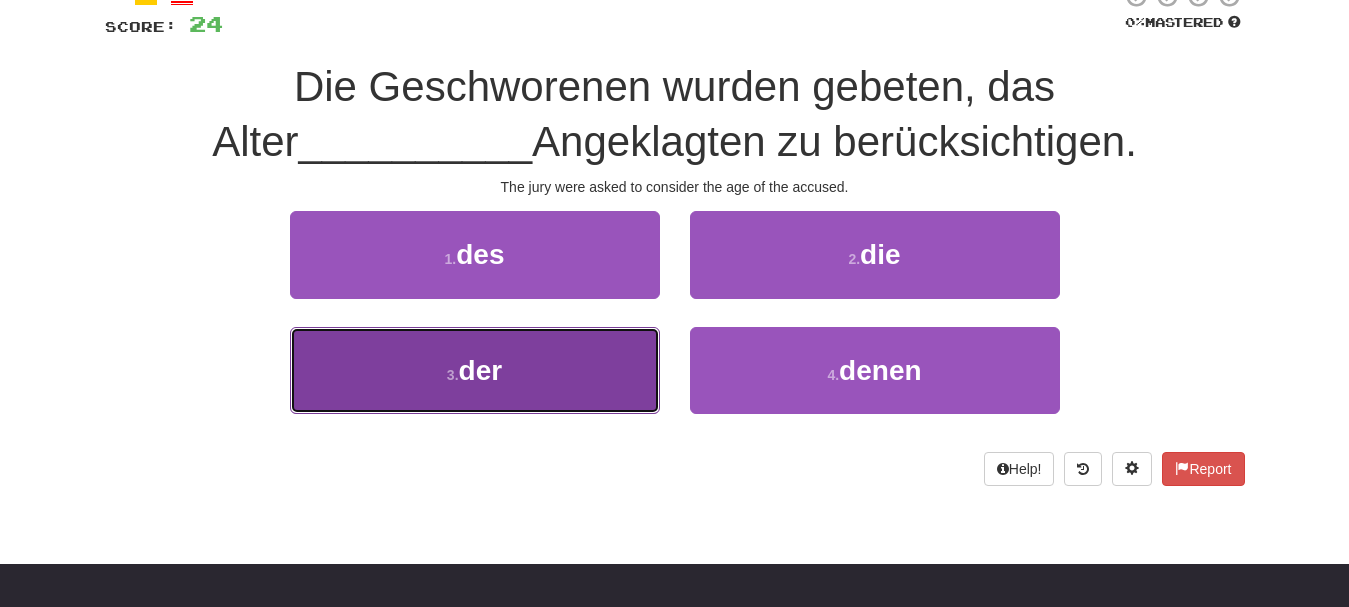 click on "3 .  der" at bounding box center [475, 370] 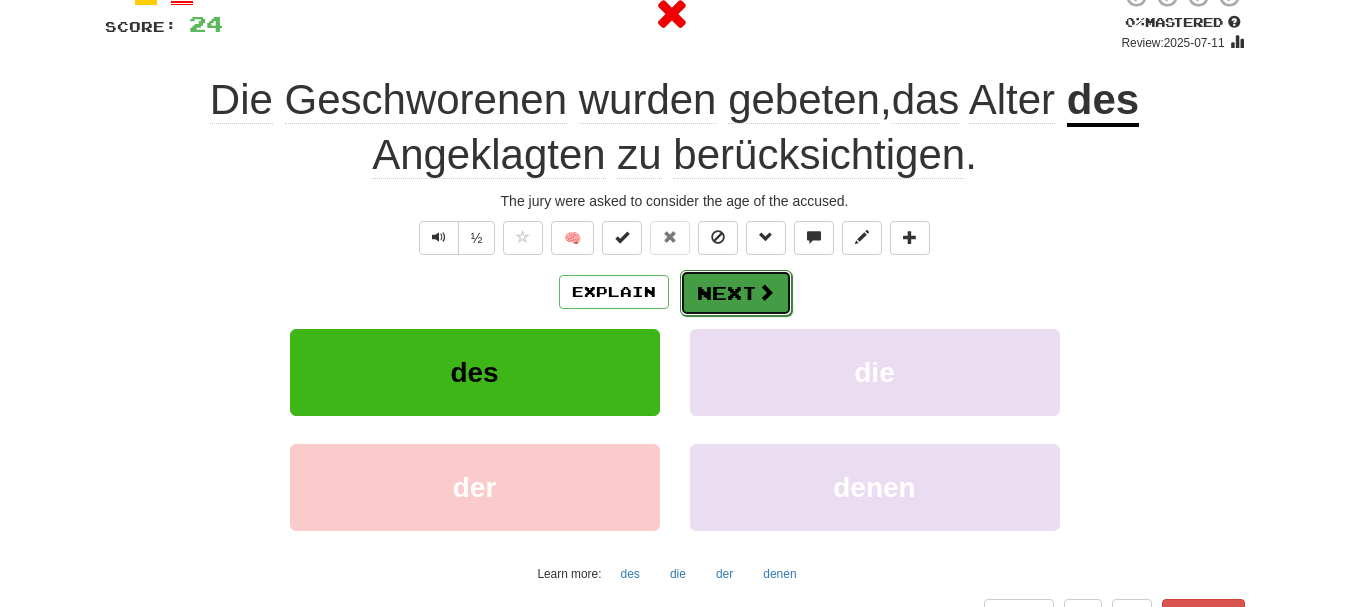 click on "Next" at bounding box center (736, 293) 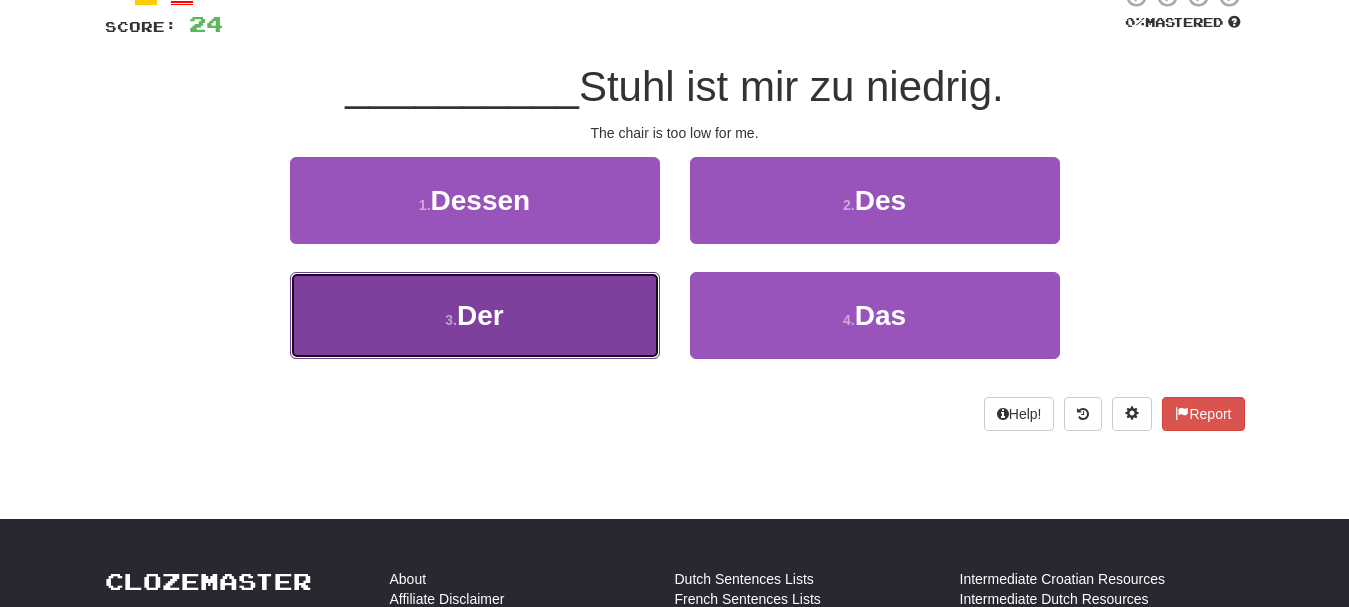 click on "3 .  Der" at bounding box center [475, 315] 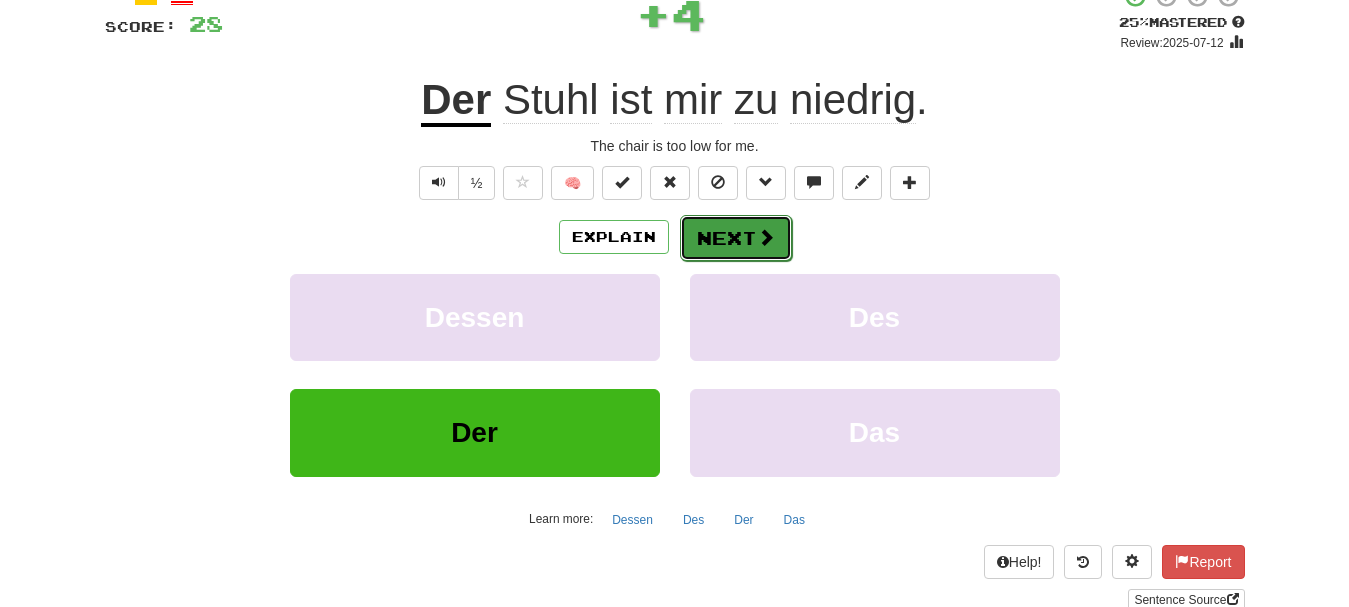 click on "Next" at bounding box center (736, 238) 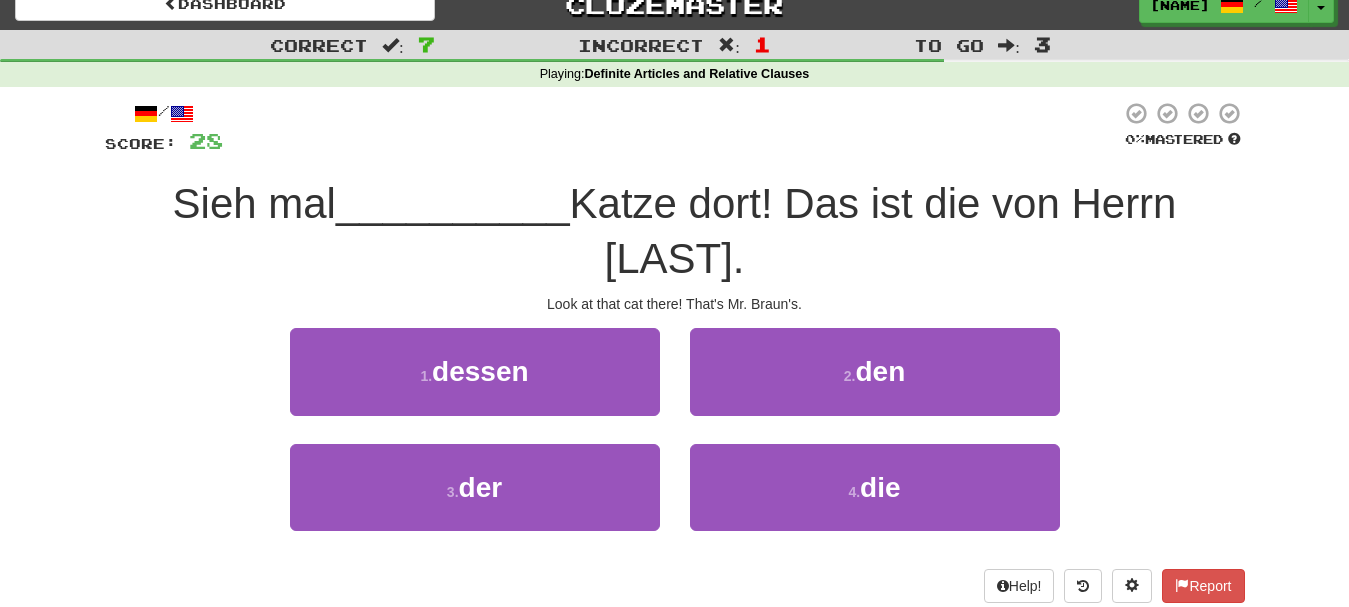 scroll, scrollTop: 26, scrollLeft: 0, axis: vertical 